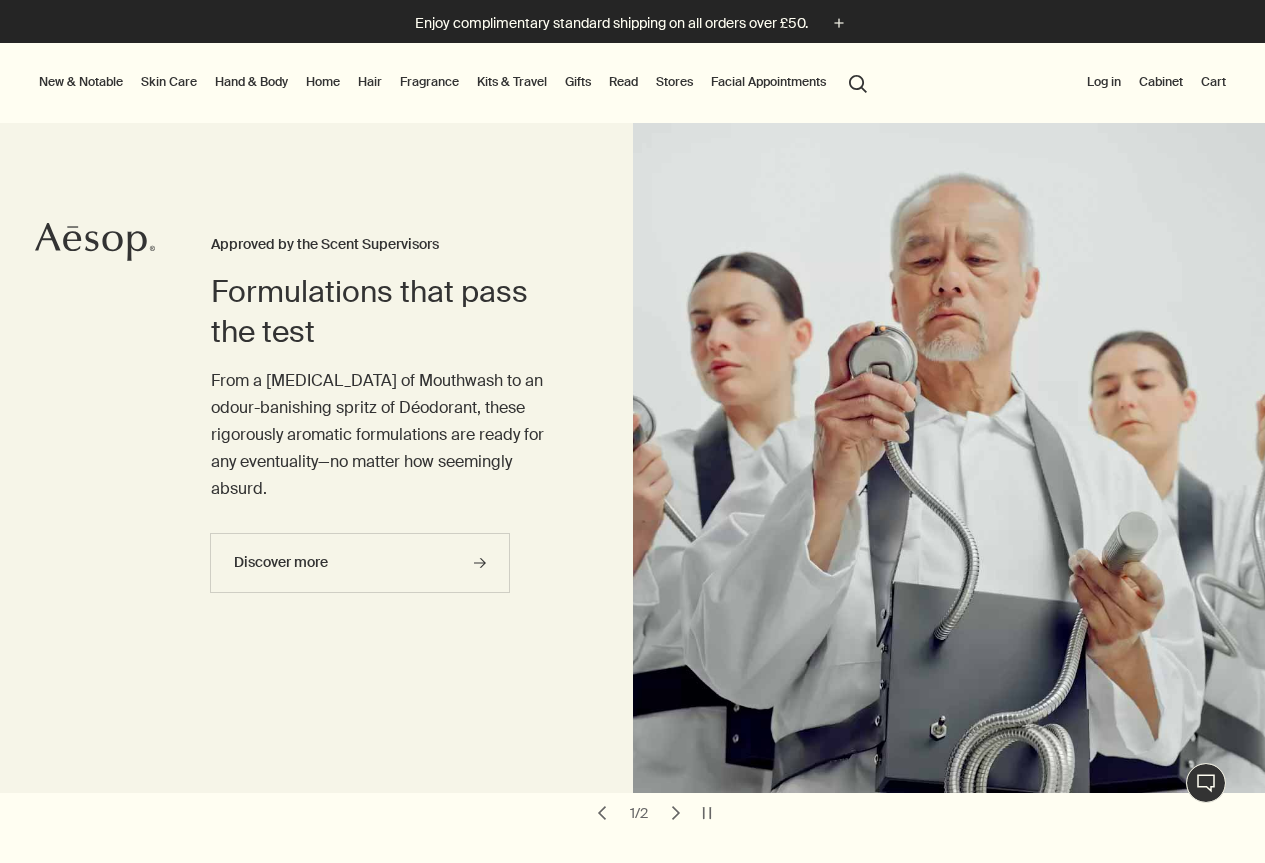 scroll, scrollTop: 0, scrollLeft: 0, axis: both 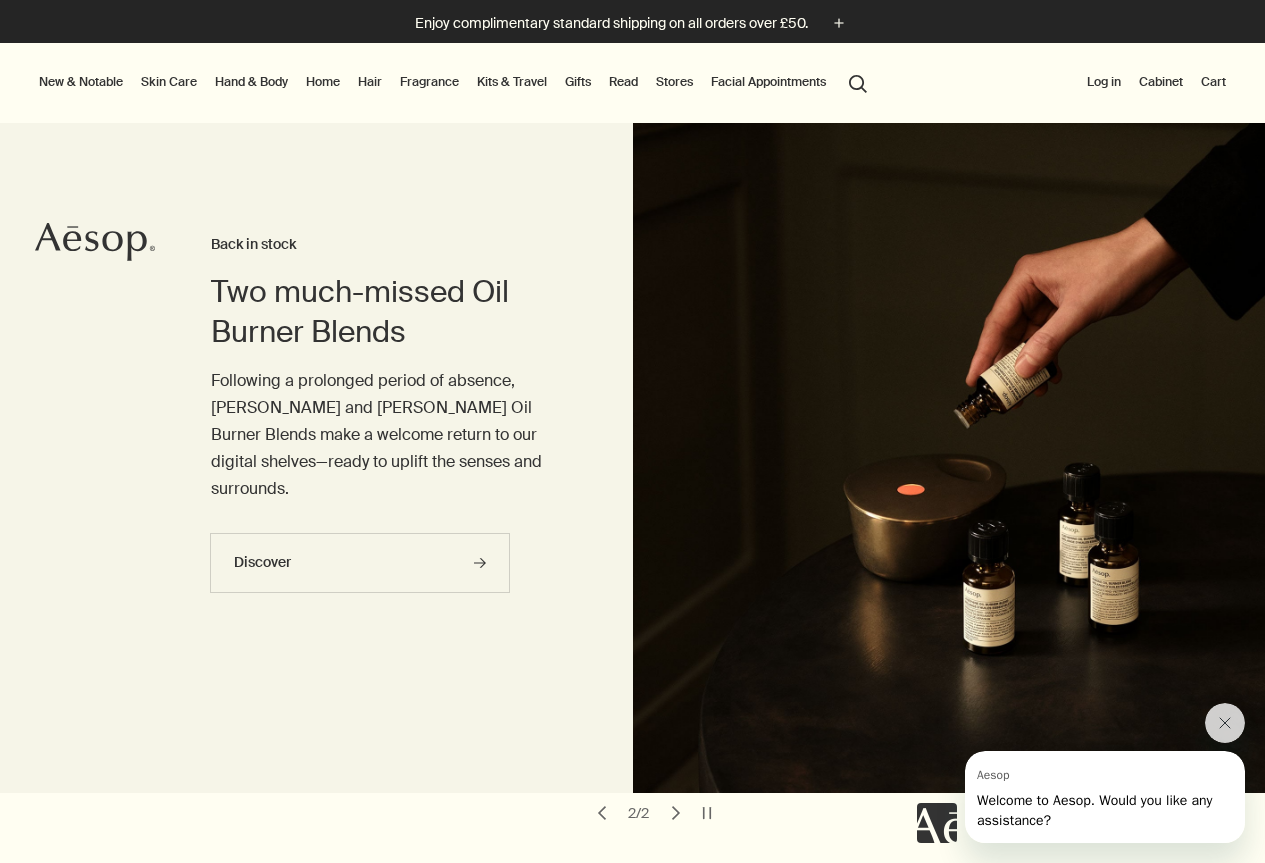 click on "Hand & Body" at bounding box center [251, 82] 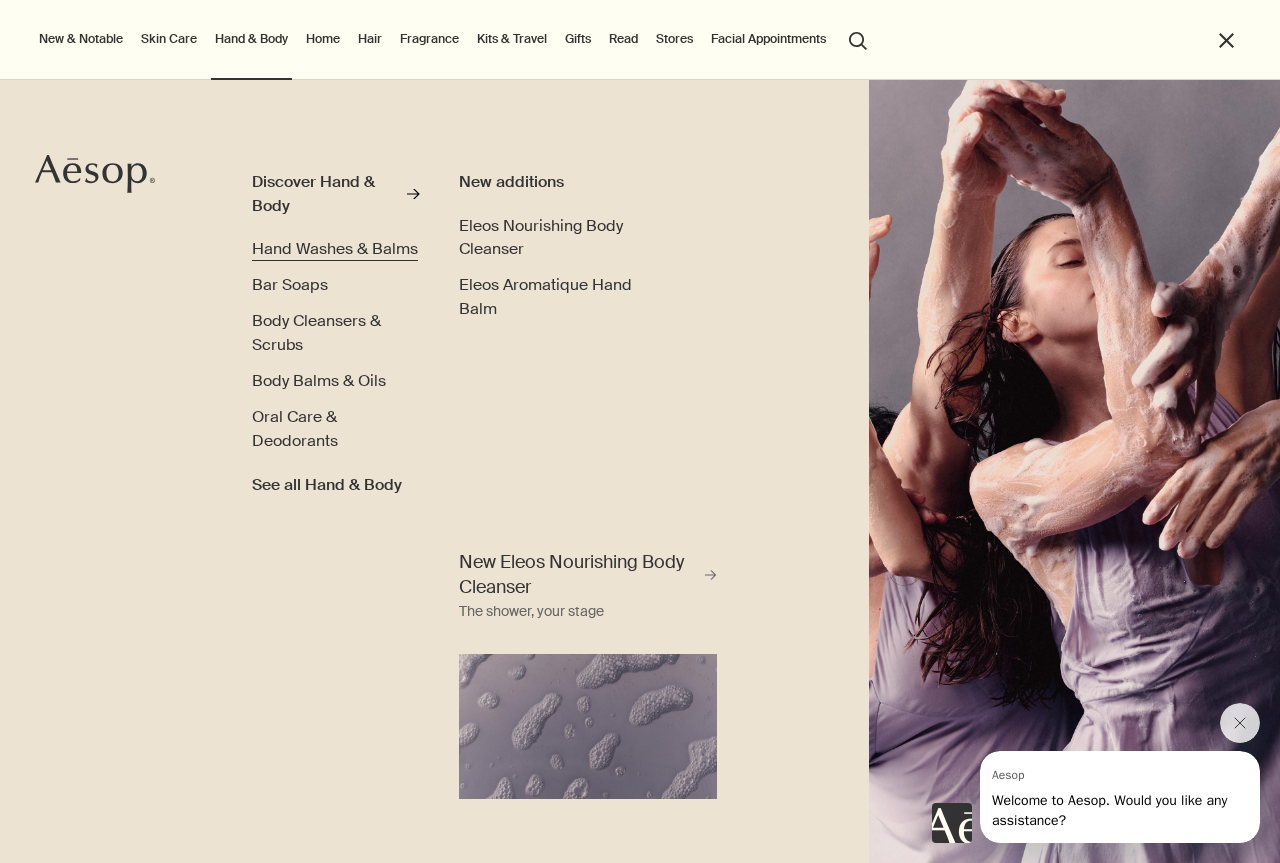 click on "Hand Washes & Balms" at bounding box center (335, 248) 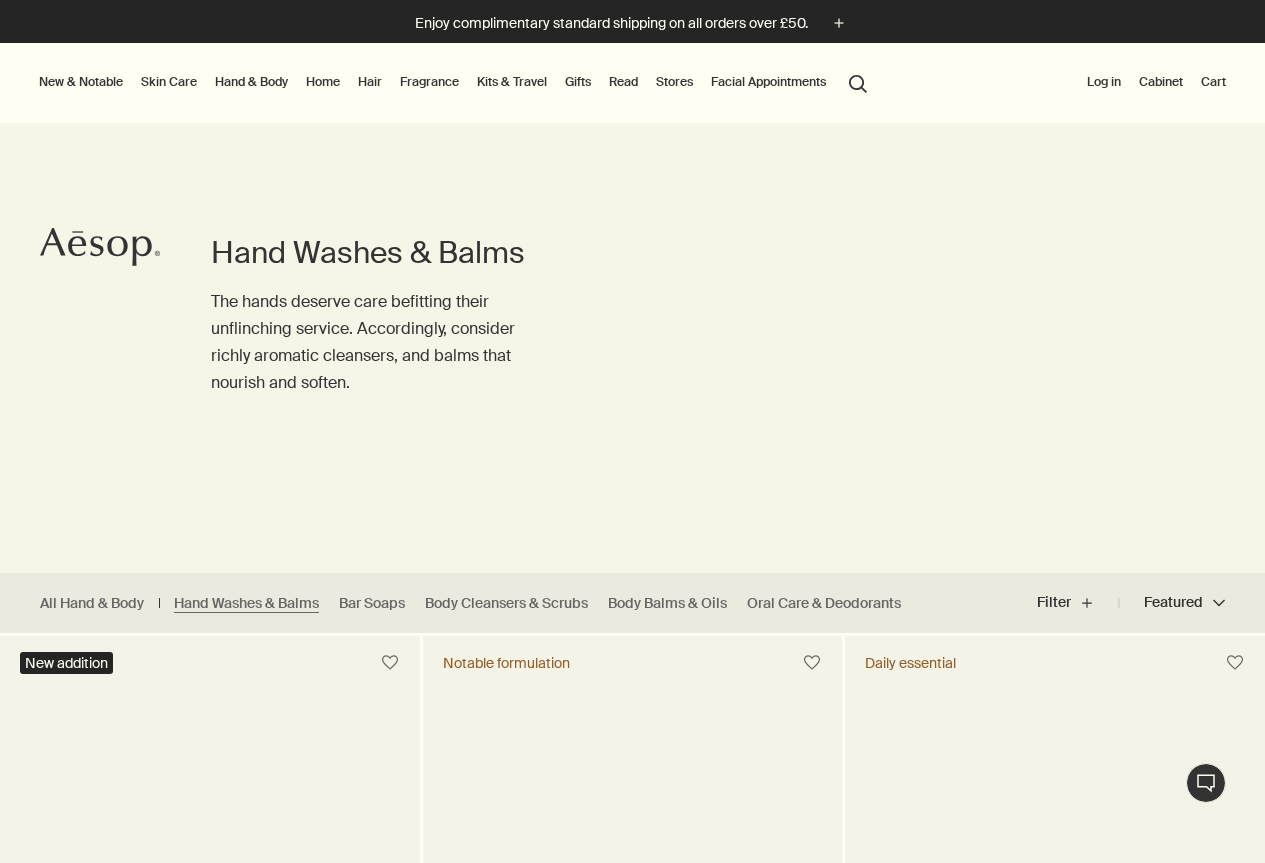 scroll, scrollTop: 0, scrollLeft: 0, axis: both 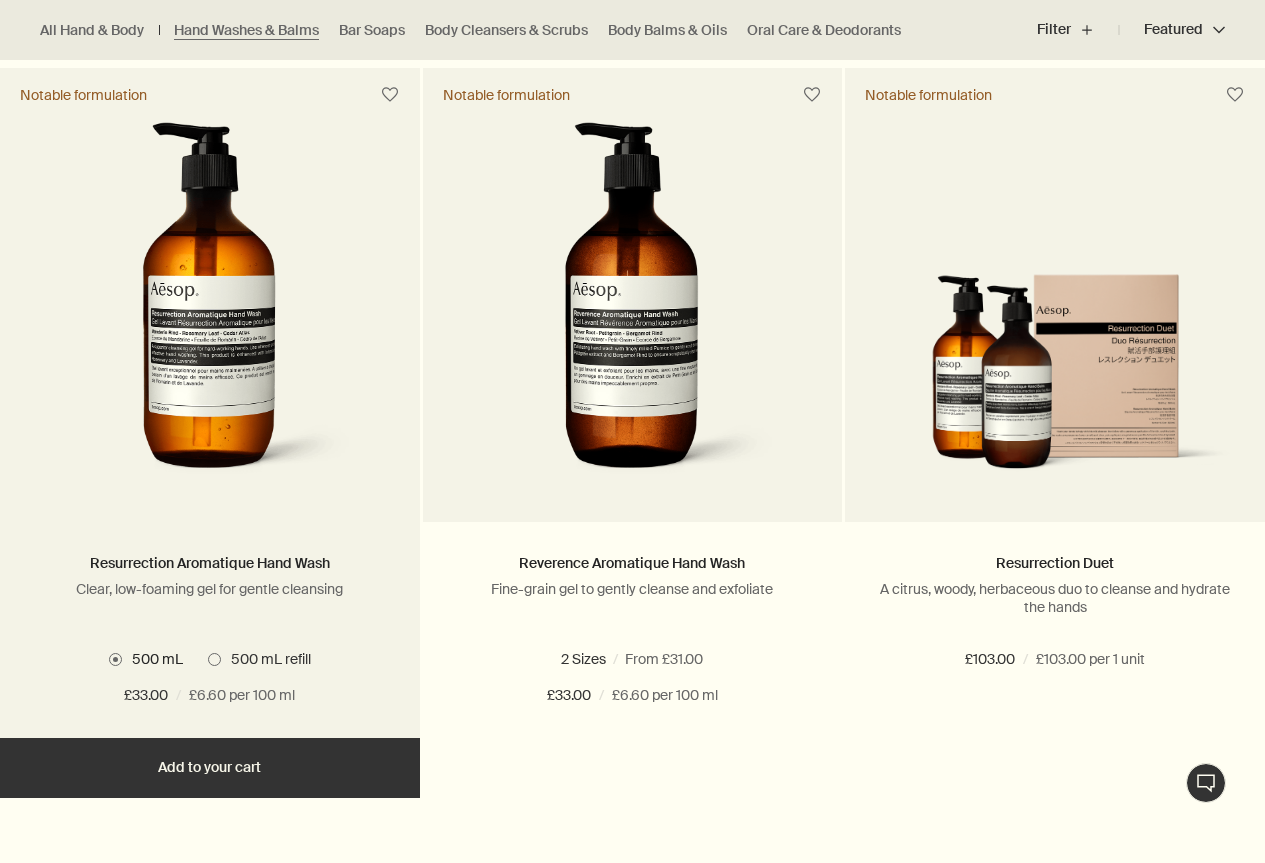 click at bounding box center (214, 659) 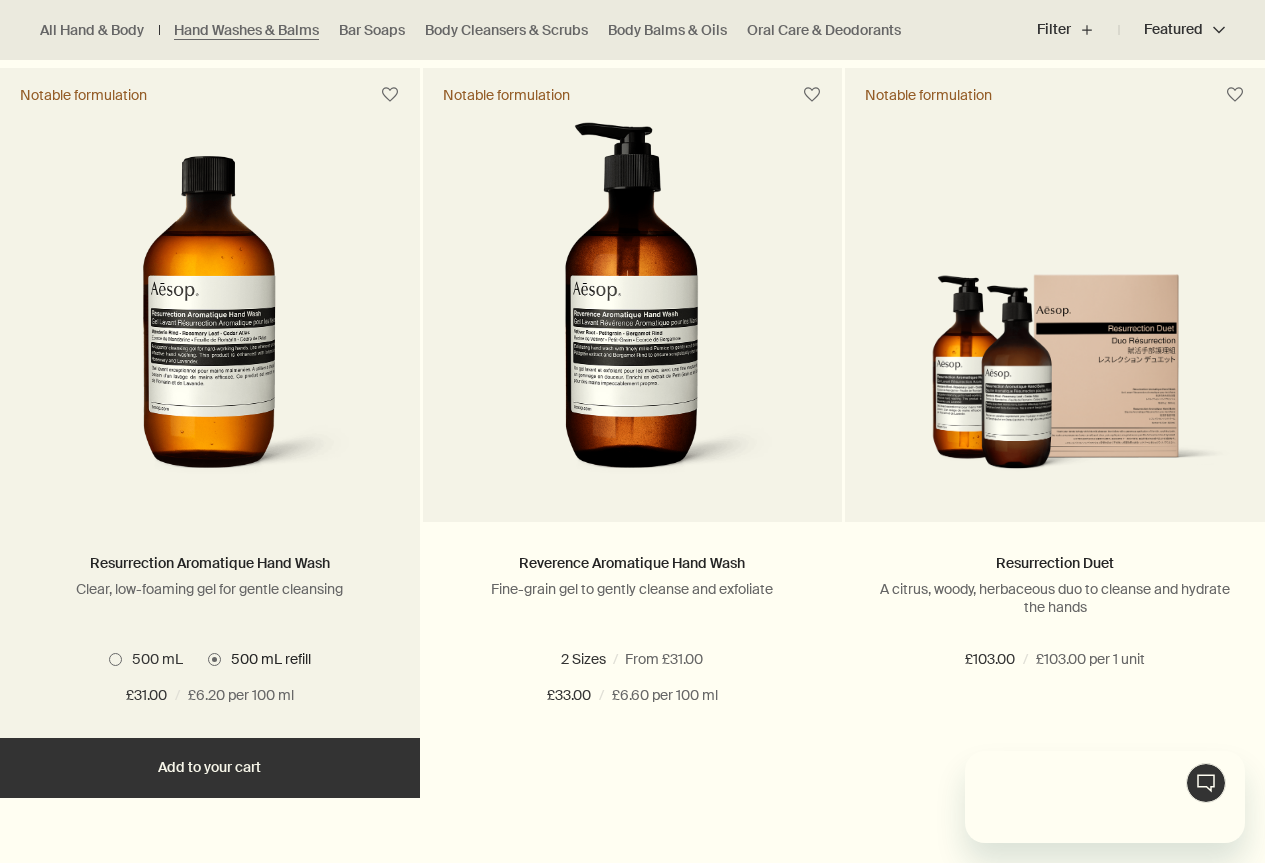scroll, scrollTop: 0, scrollLeft: 0, axis: both 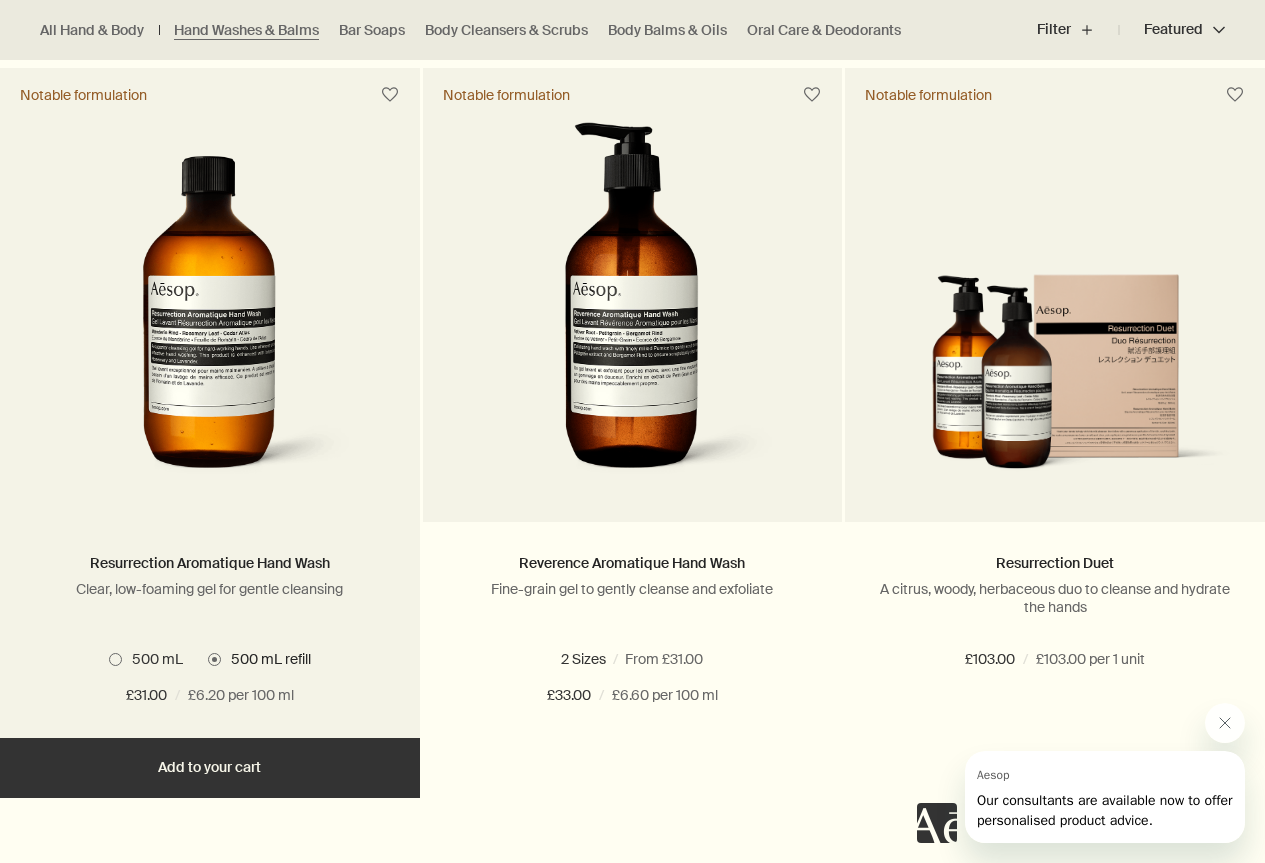 click at bounding box center [115, 659] 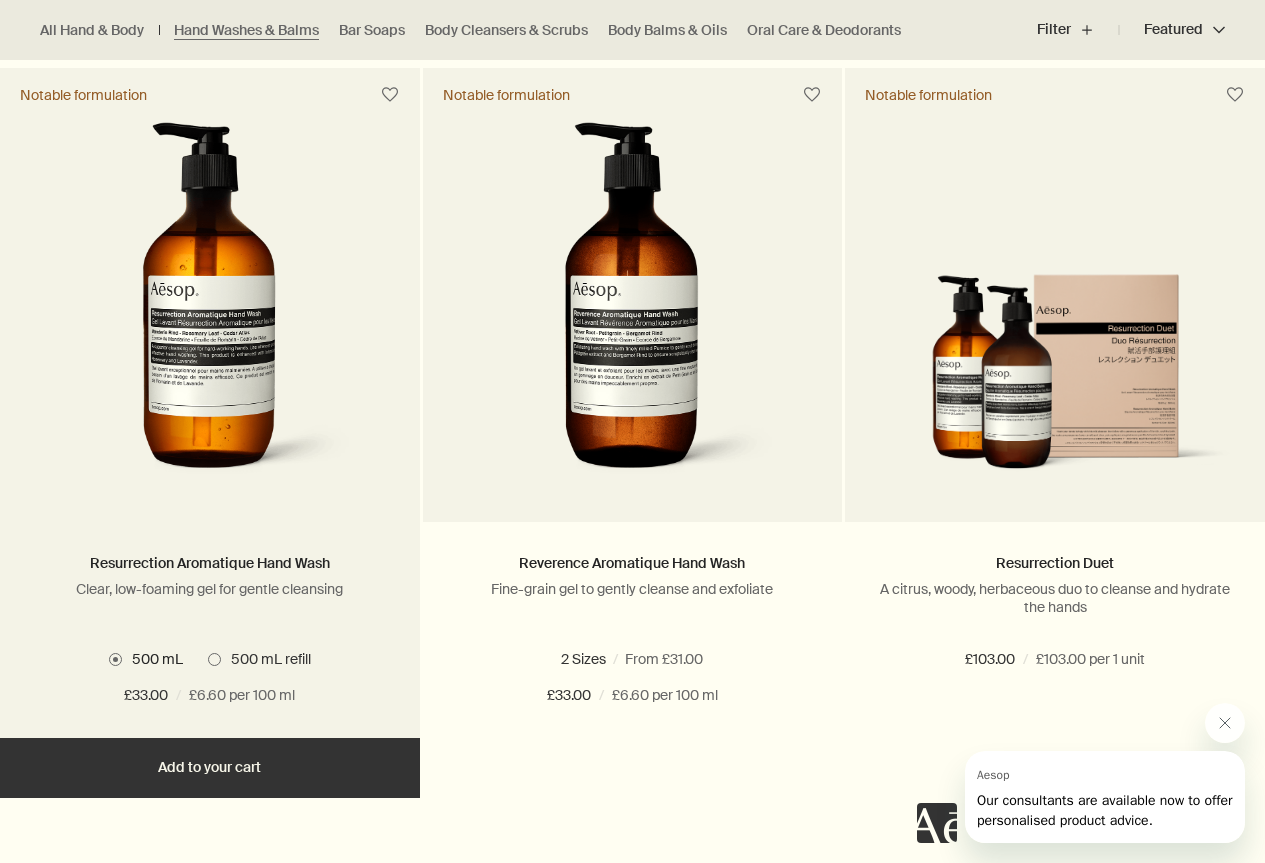 click at bounding box center (214, 659) 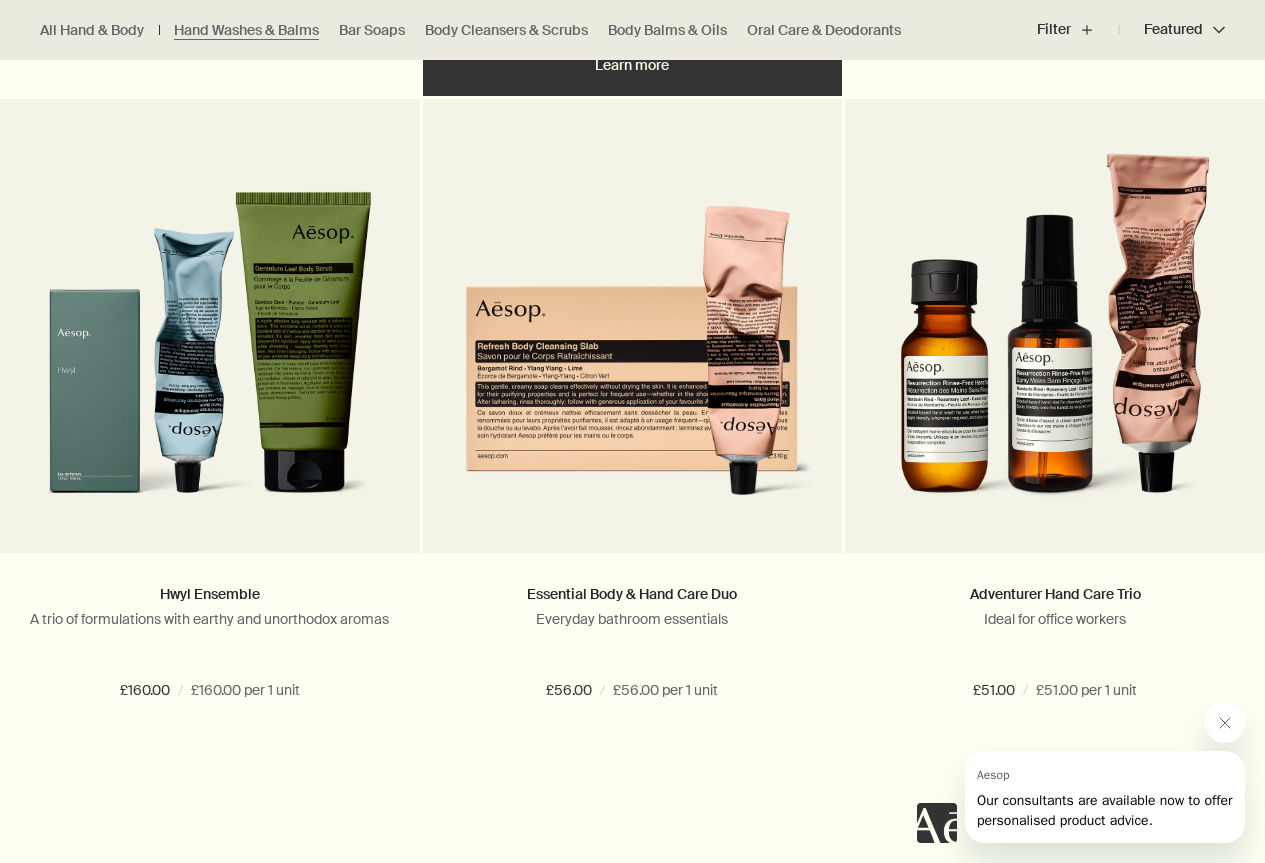 scroll, scrollTop: 2700, scrollLeft: 0, axis: vertical 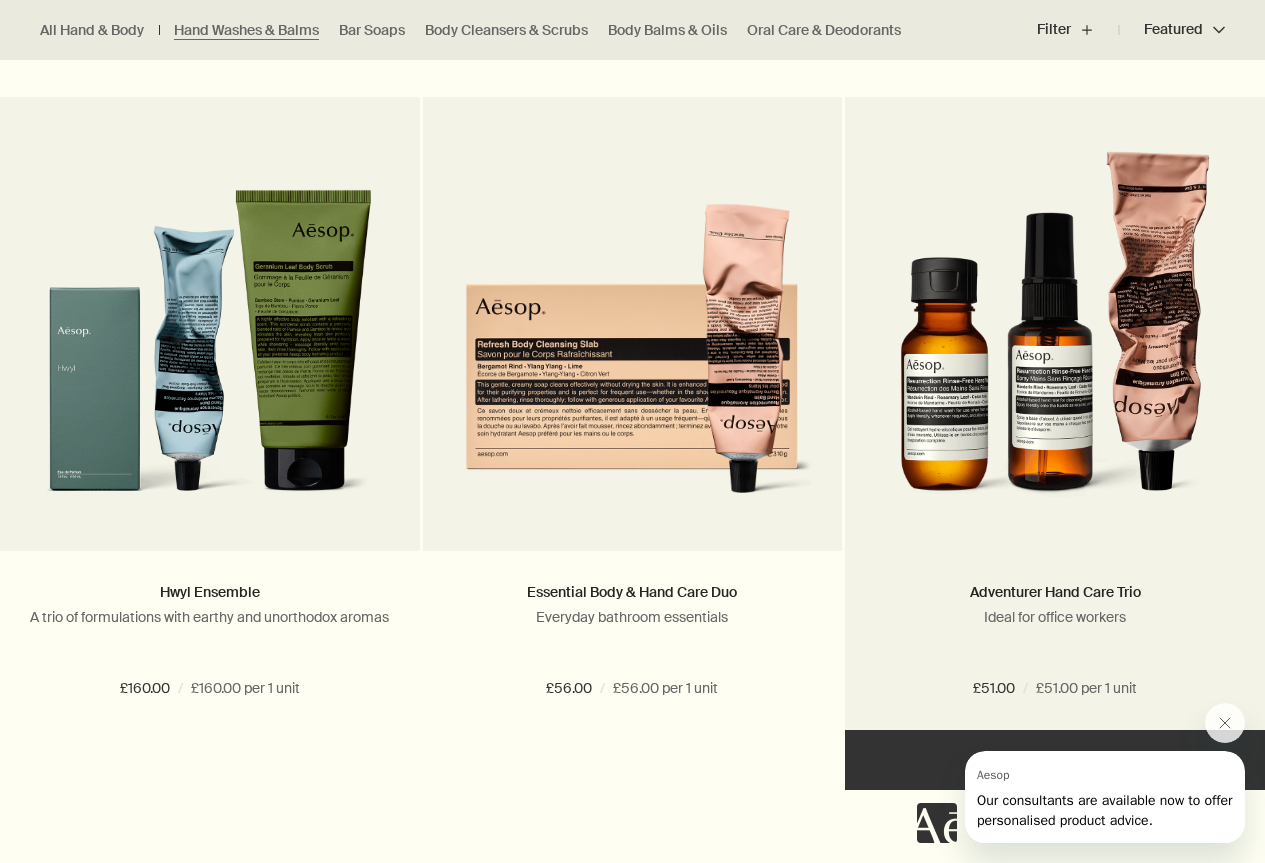 click at bounding box center (1055, 336) 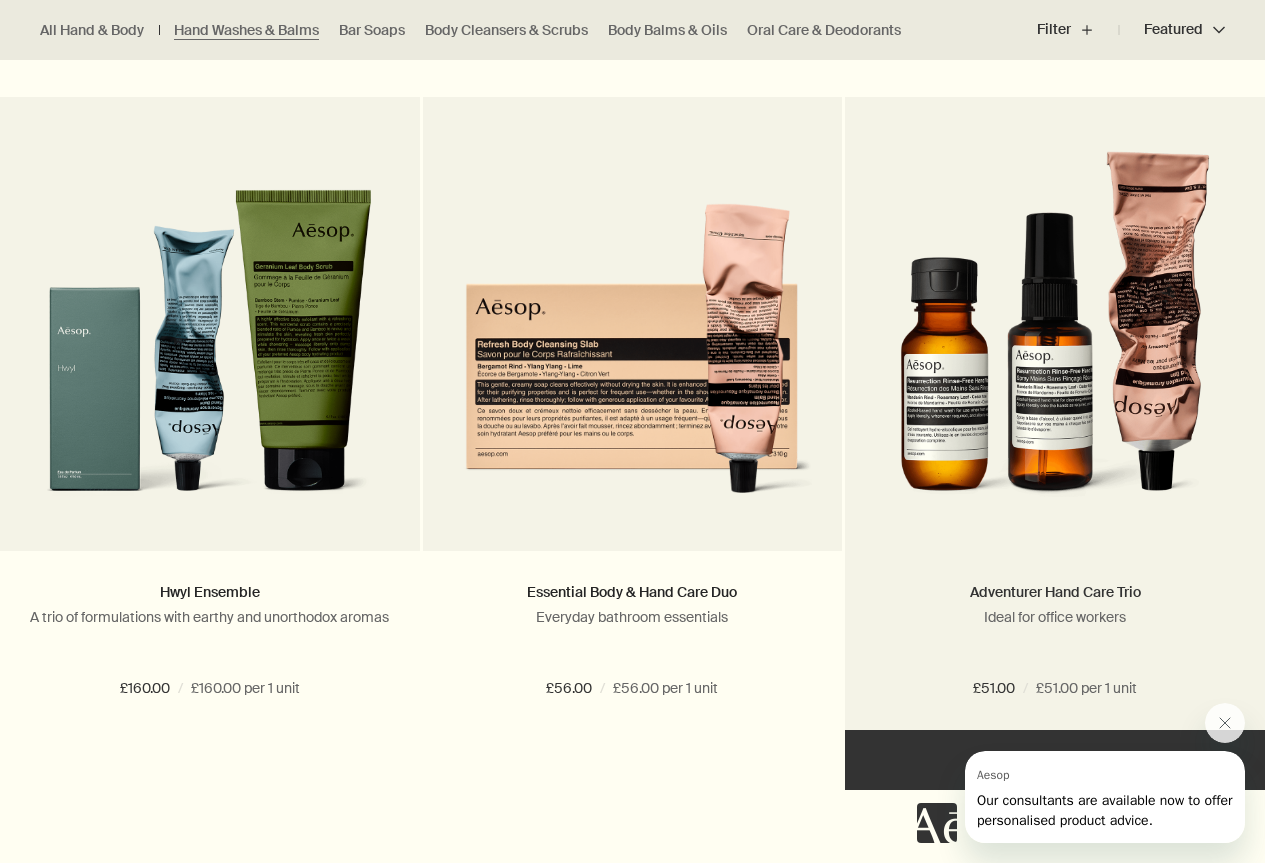 click on "Adventurer Hand Care Trio" at bounding box center [1055, 592] 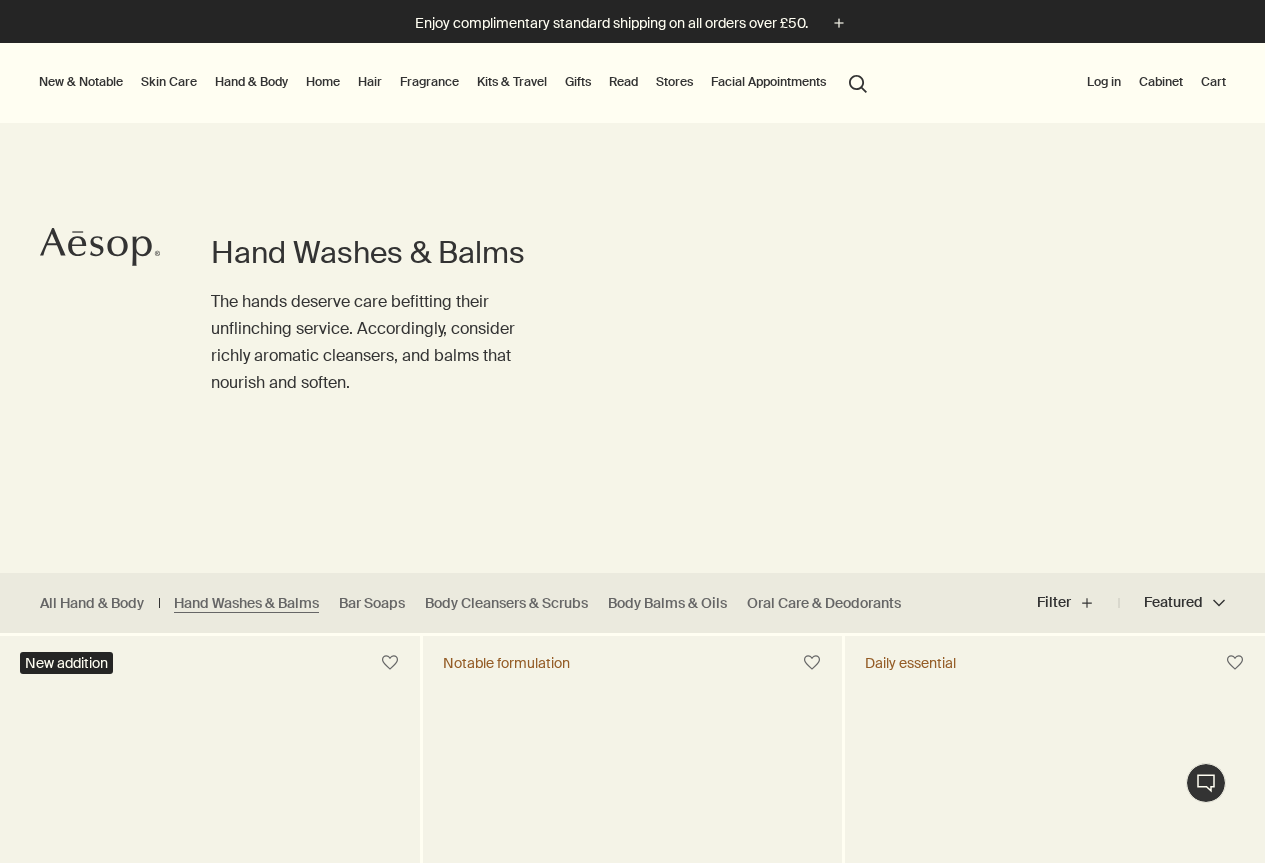scroll, scrollTop: 0, scrollLeft: 0, axis: both 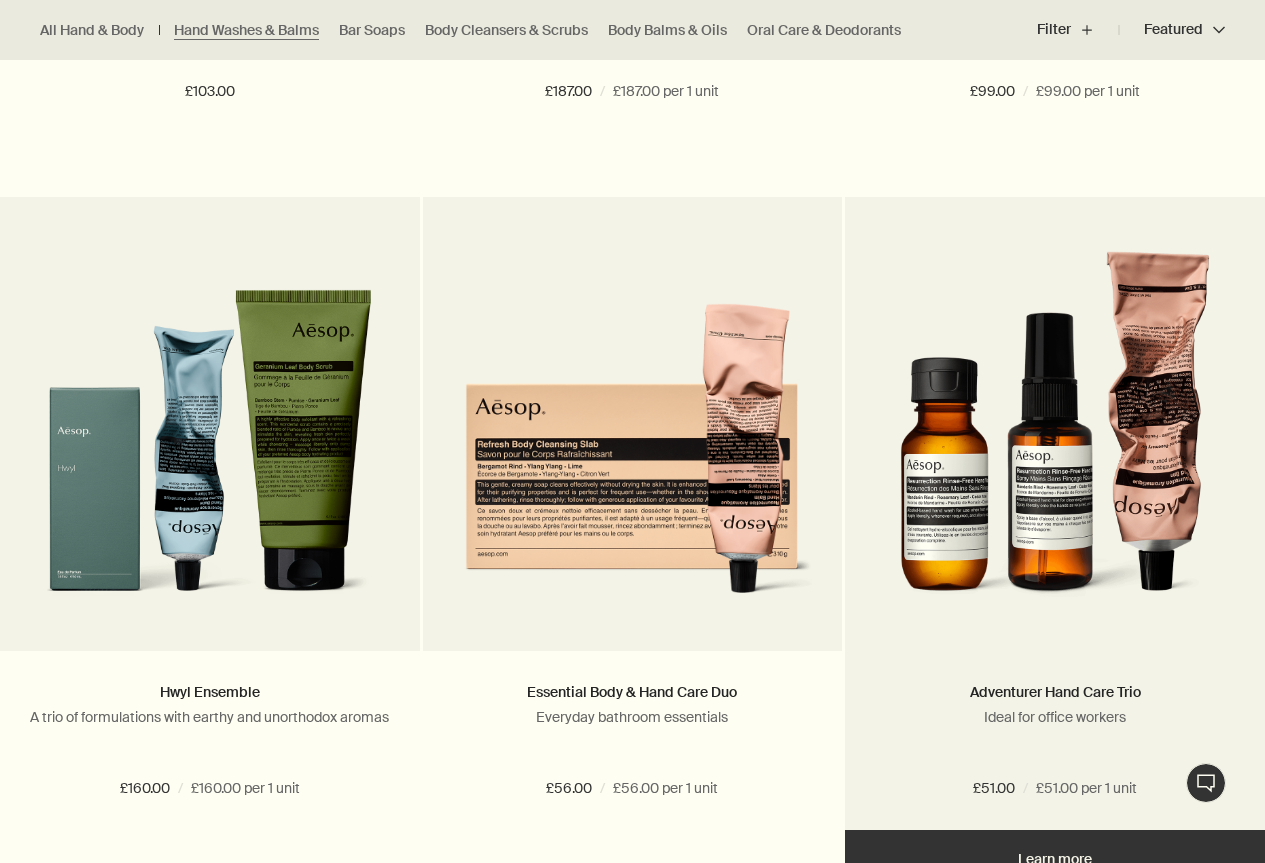 click at bounding box center [1055, 436] 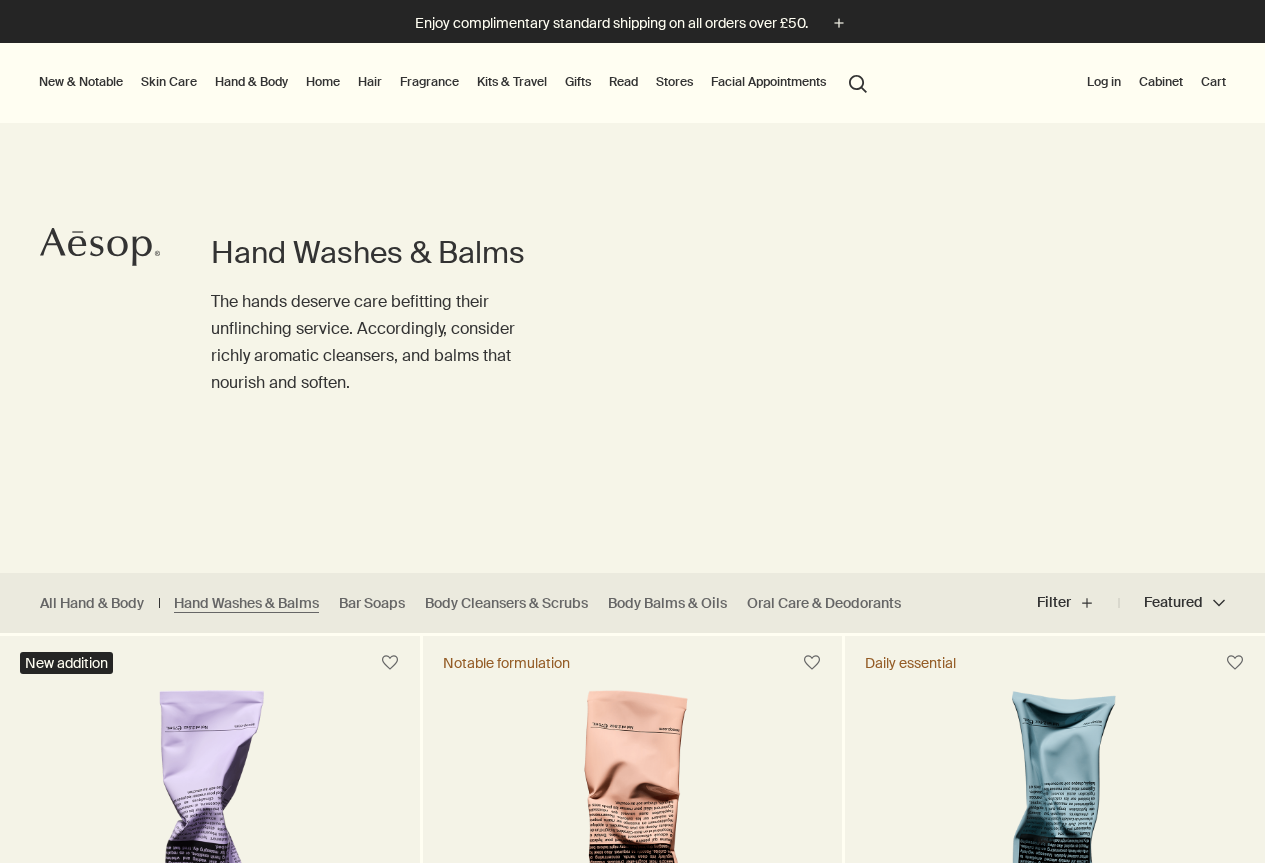scroll, scrollTop: 0, scrollLeft: 0, axis: both 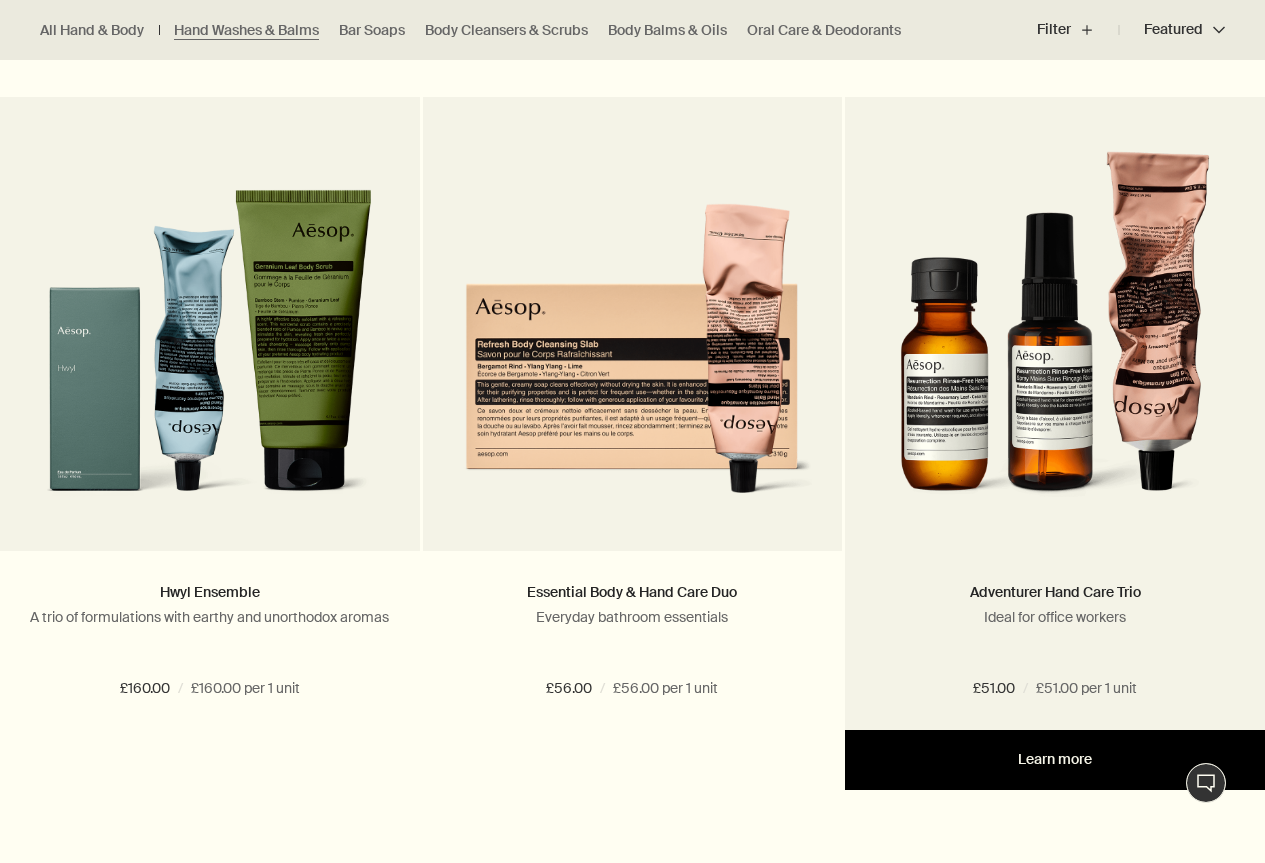 click on "Learn more" at bounding box center (1055, 760) 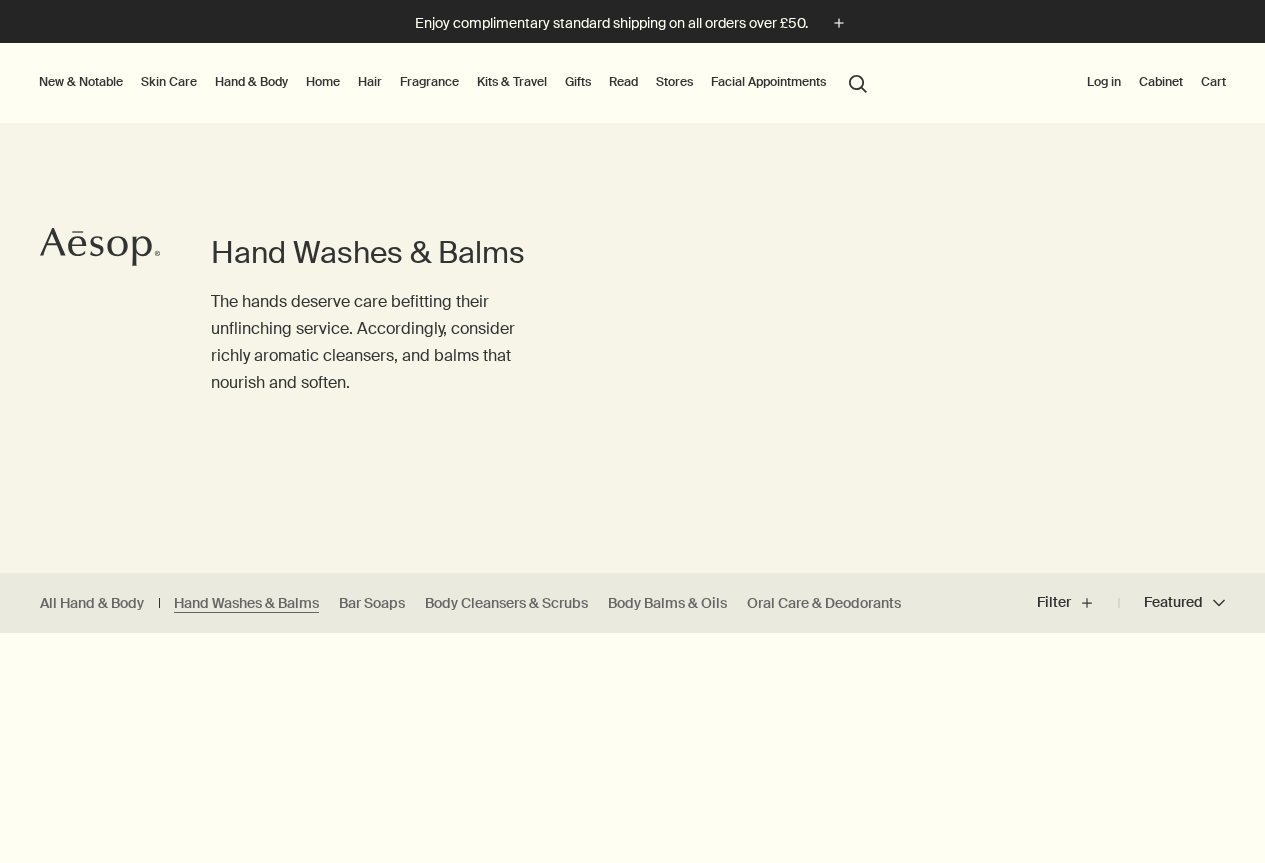 scroll, scrollTop: 0, scrollLeft: 0, axis: both 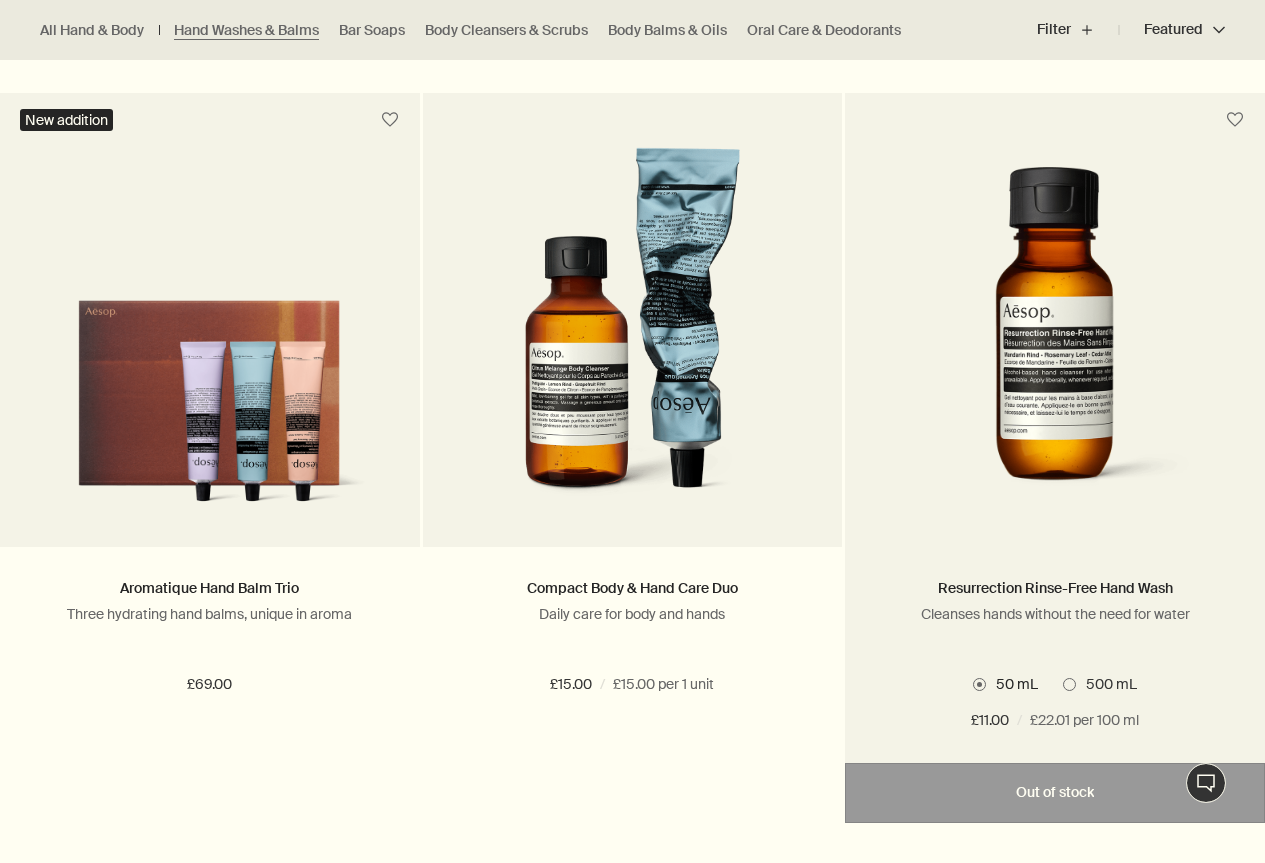 click at bounding box center (1069, 684) 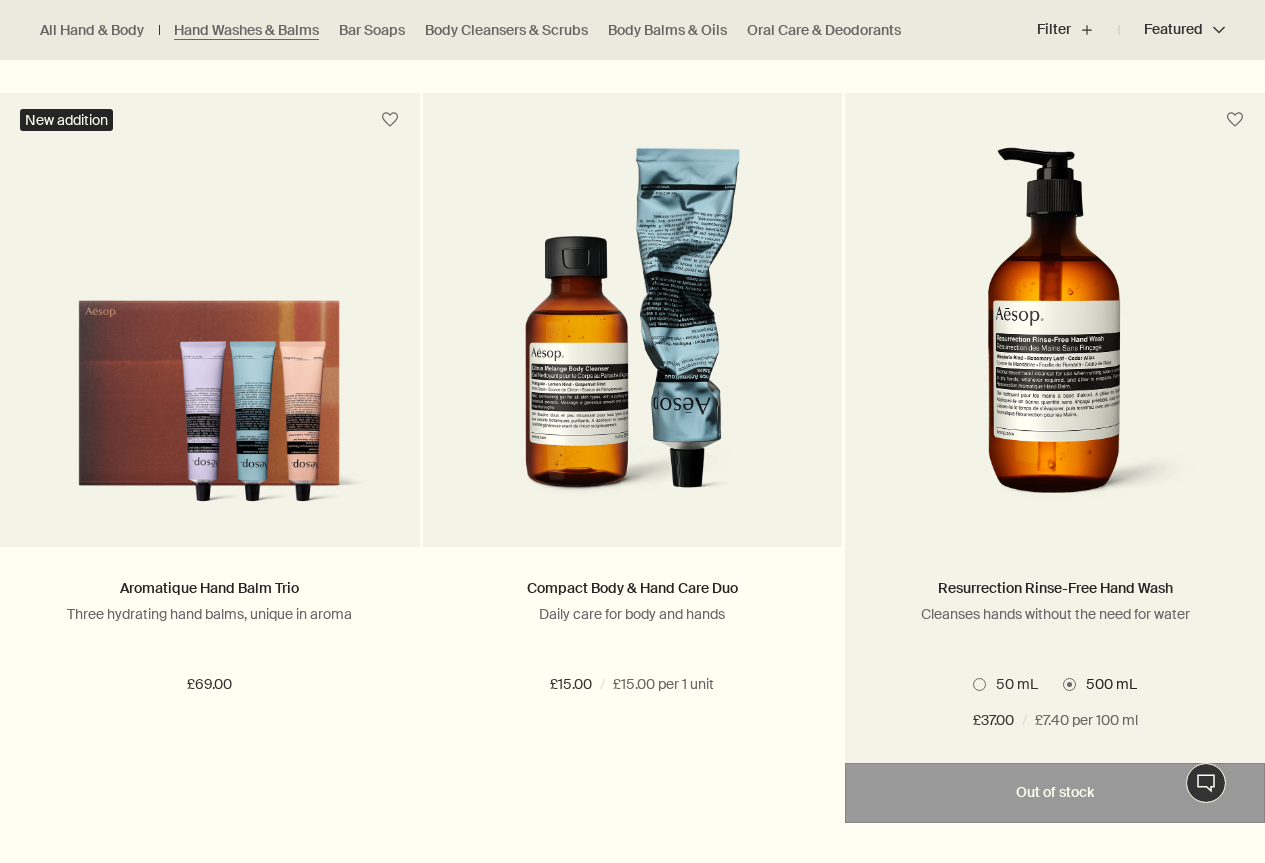 click at bounding box center [979, 684] 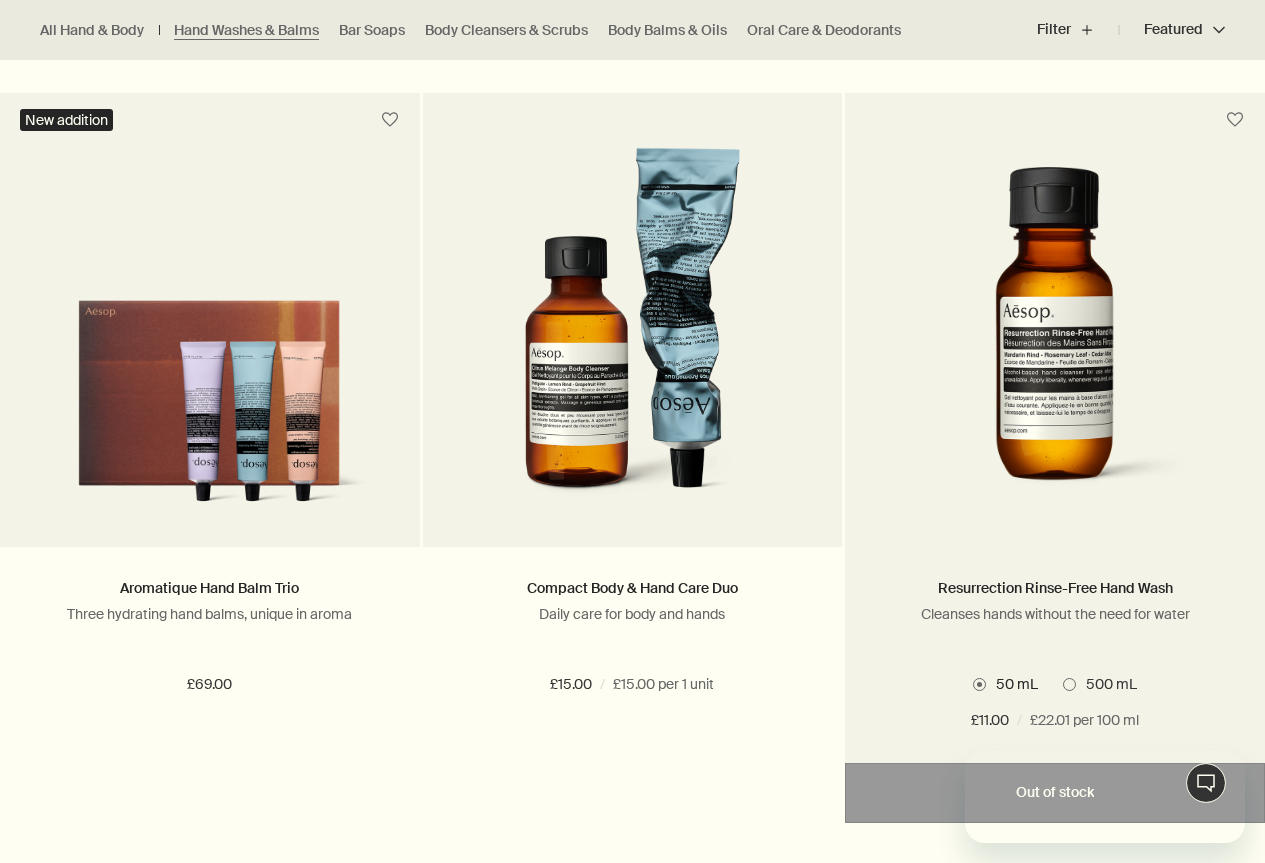 scroll, scrollTop: 0, scrollLeft: 0, axis: both 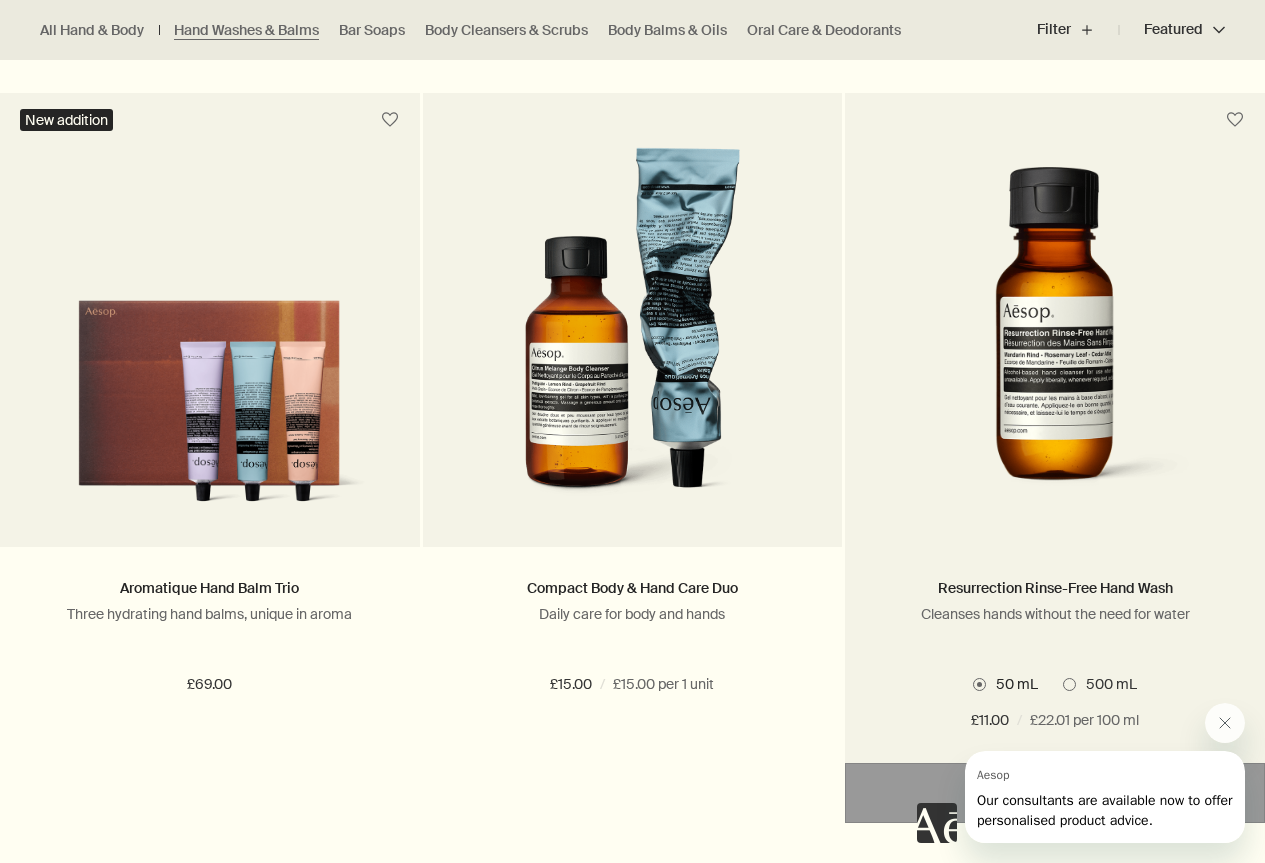 click at bounding box center [1069, 684] 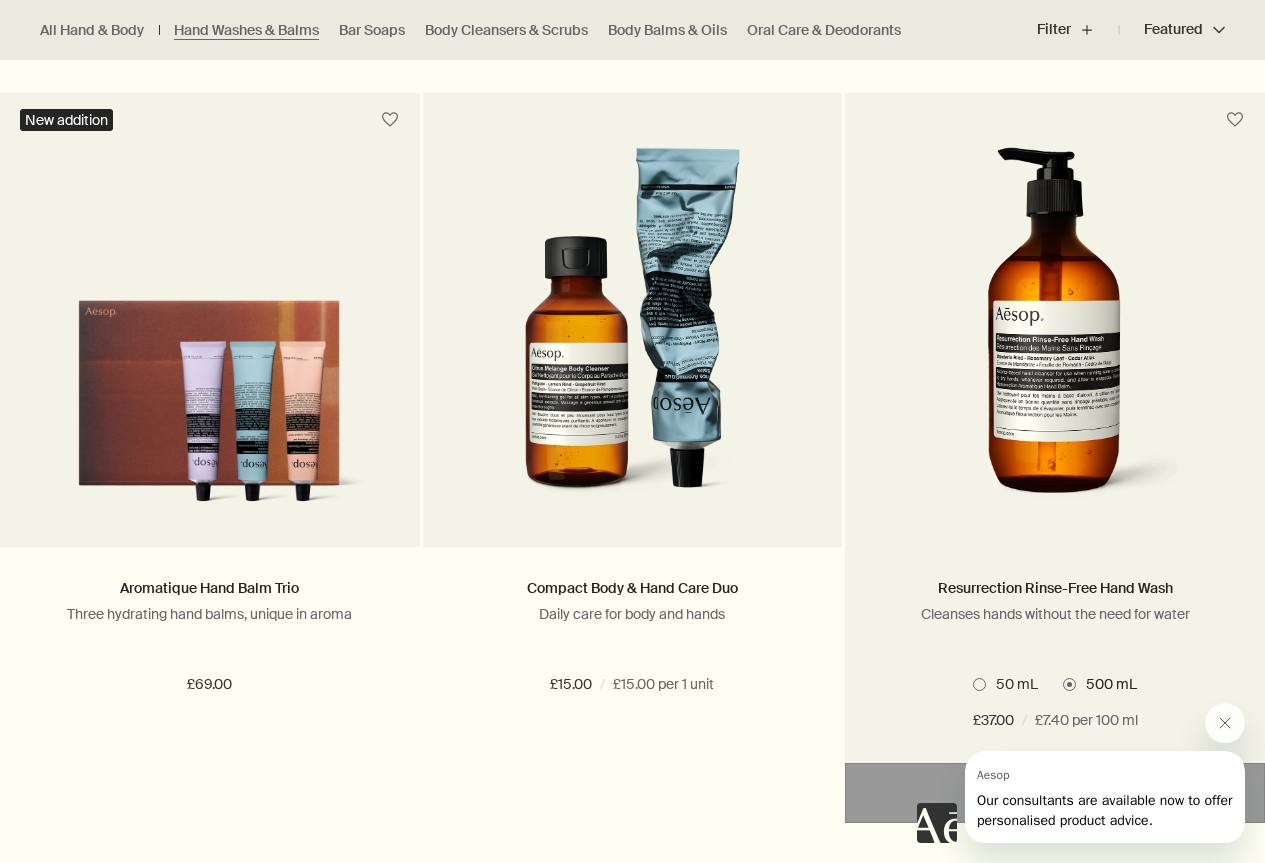 click at bounding box center (979, 684) 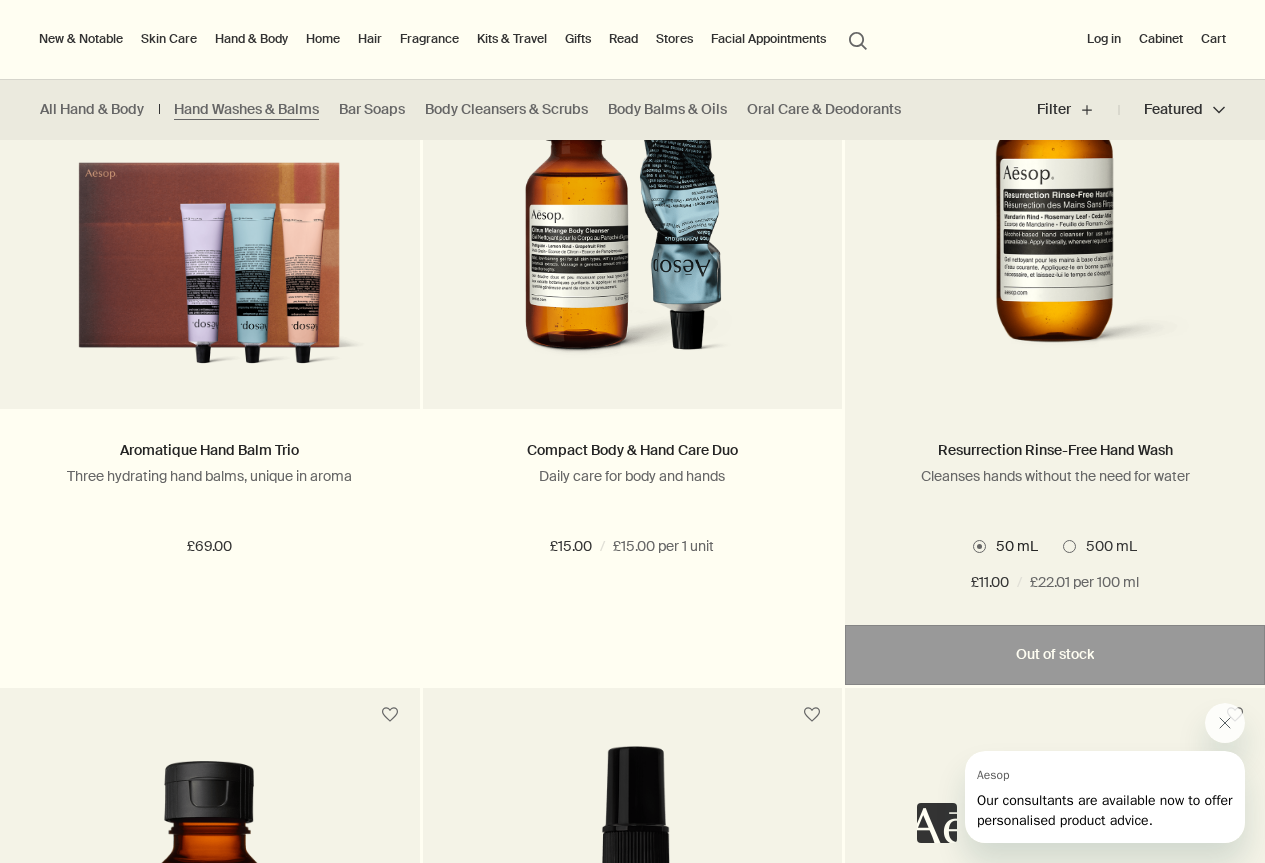 scroll, scrollTop: 3500, scrollLeft: 0, axis: vertical 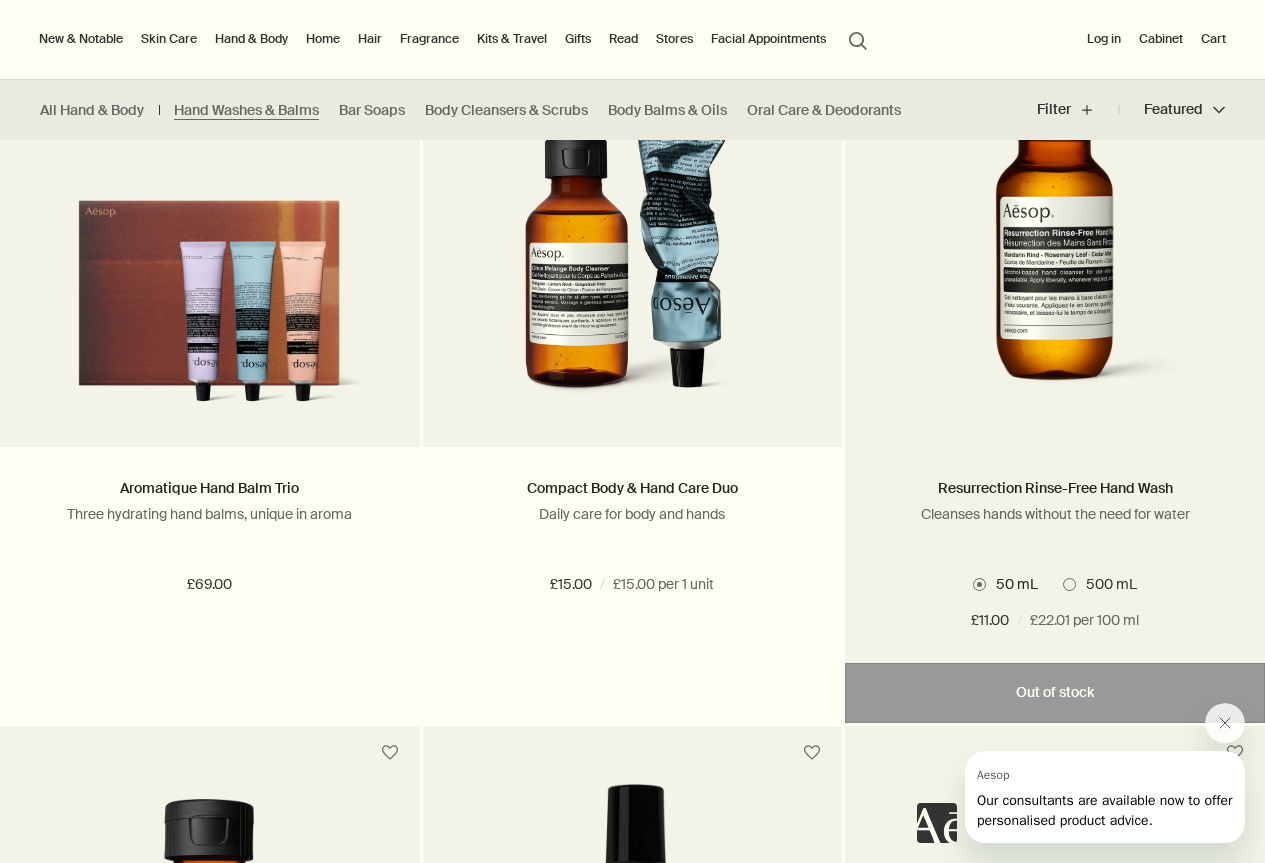 click on "Cleanses hands without the need for water" at bounding box center [1055, 514] 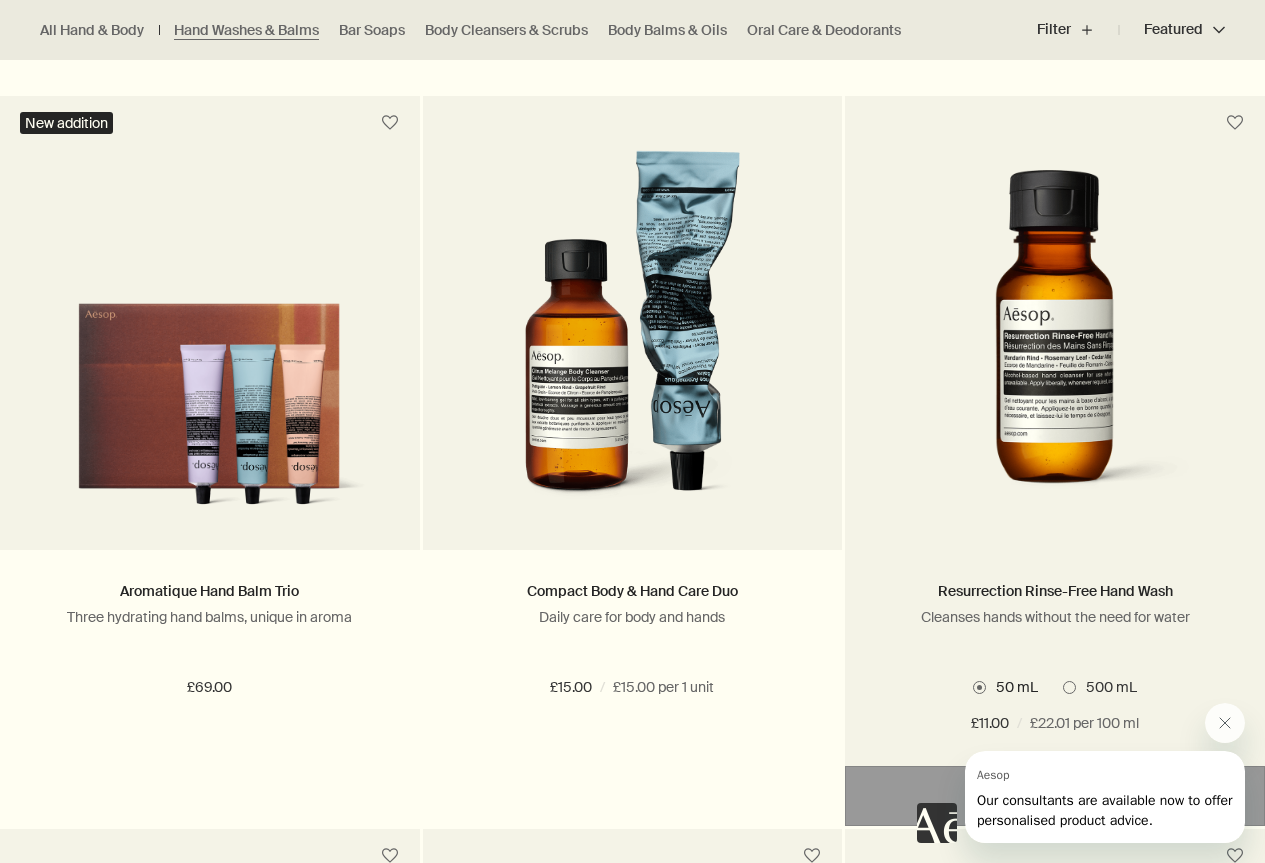 scroll, scrollTop: 3500, scrollLeft: 0, axis: vertical 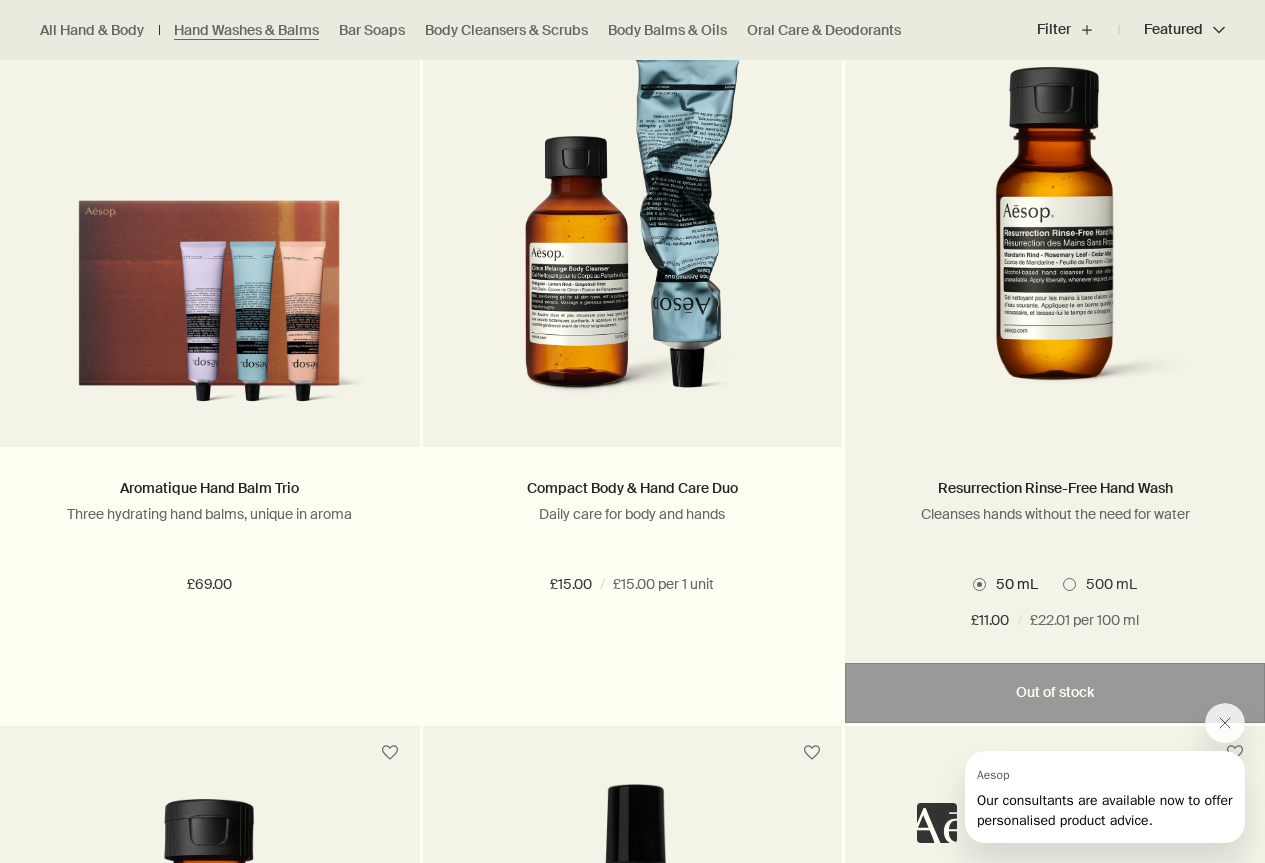 click at bounding box center [1055, 242] 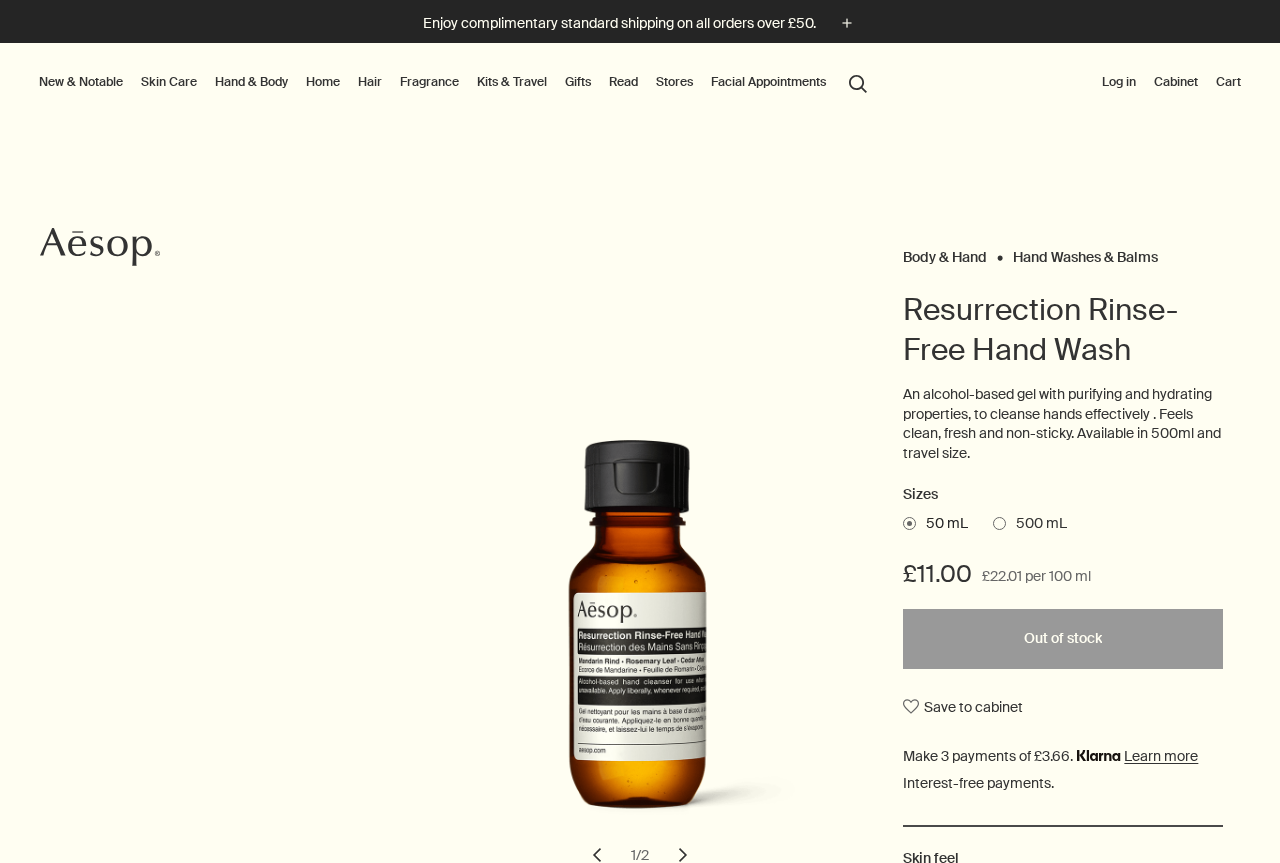 scroll, scrollTop: 0, scrollLeft: 0, axis: both 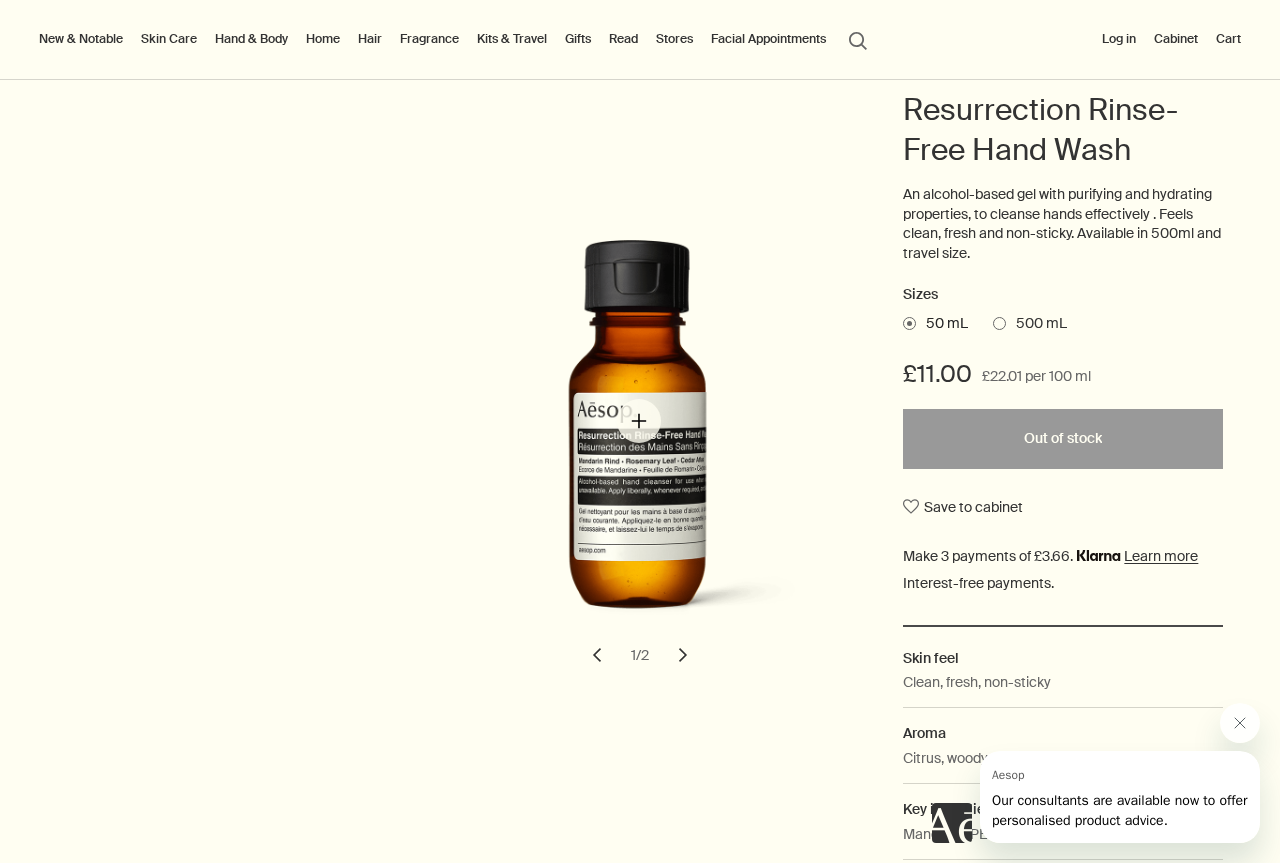 click at bounding box center [644, 446] 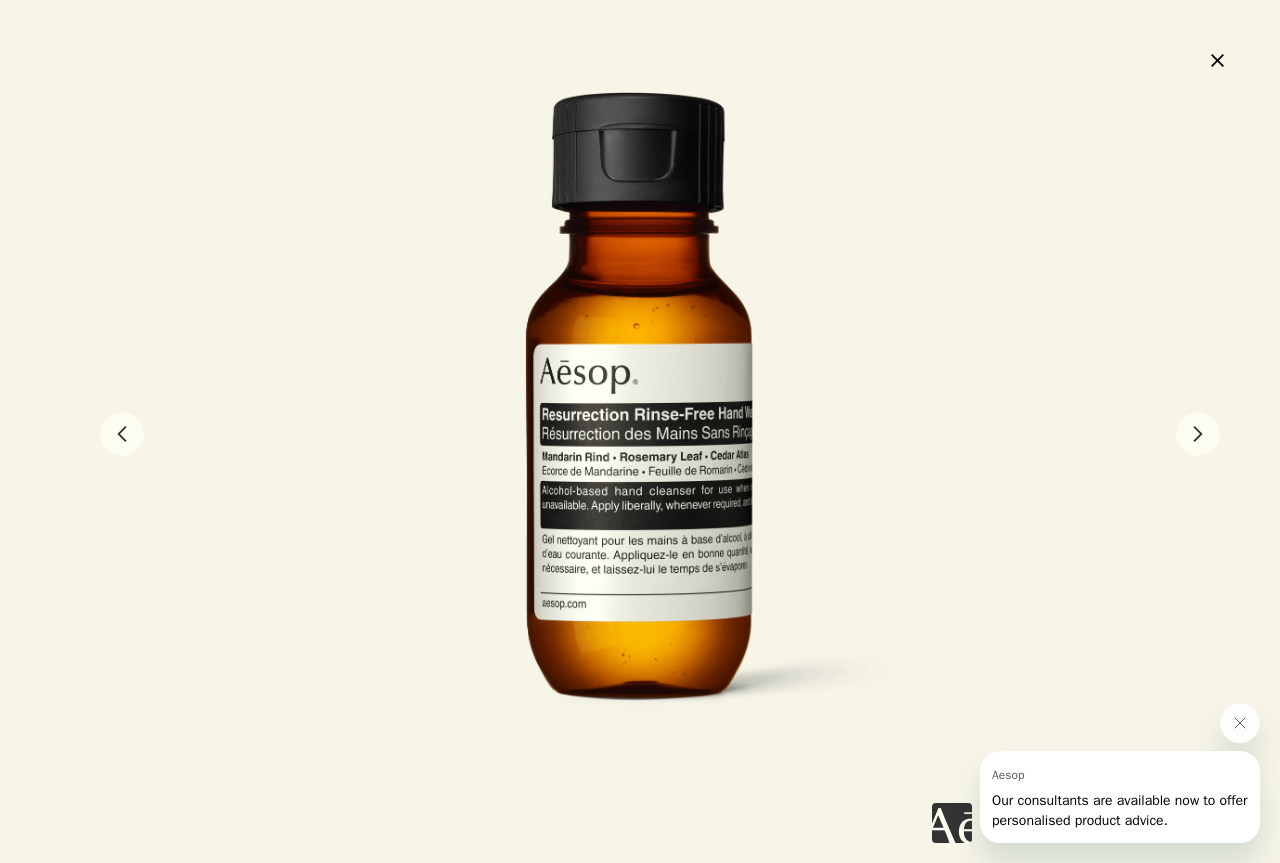 click on "chevron" at bounding box center [1198, 434] 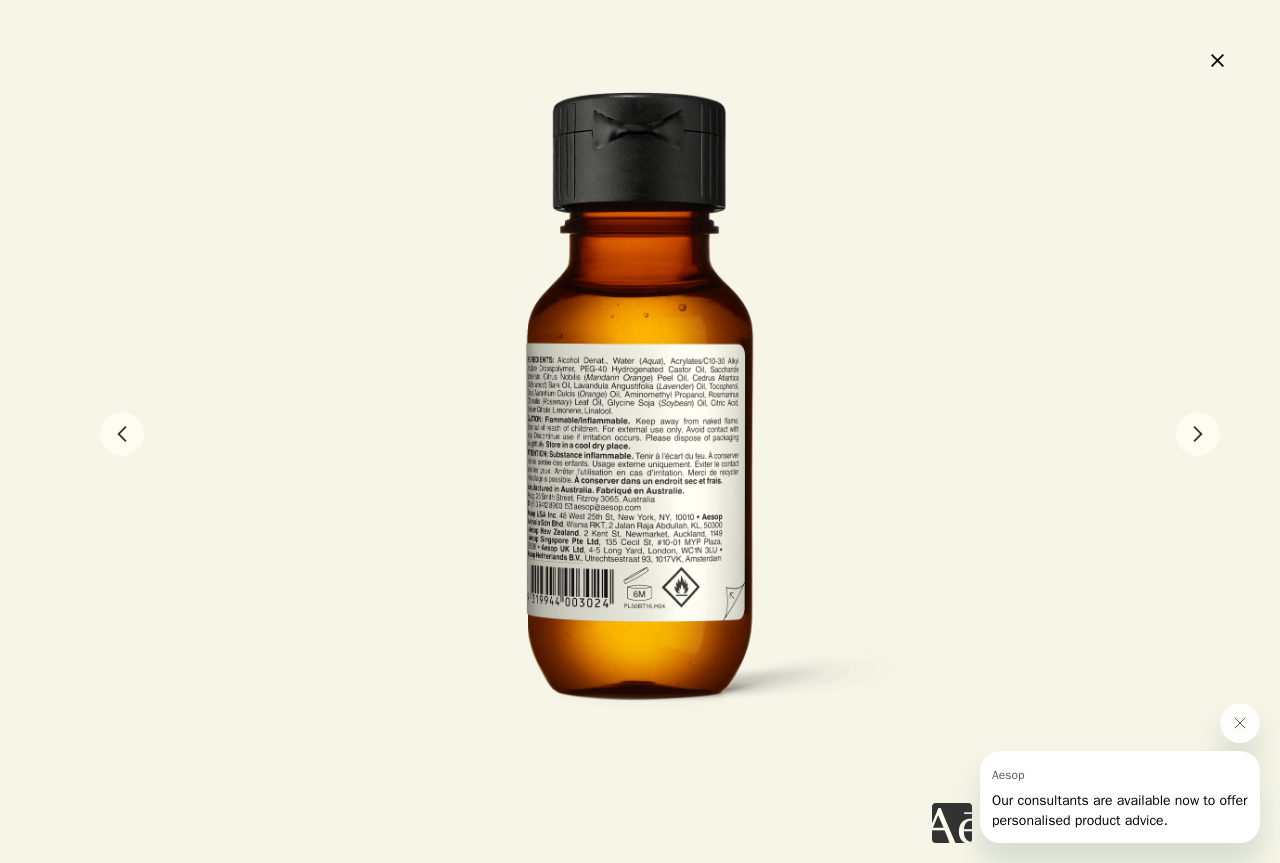 click on "close" at bounding box center [1217, 60] 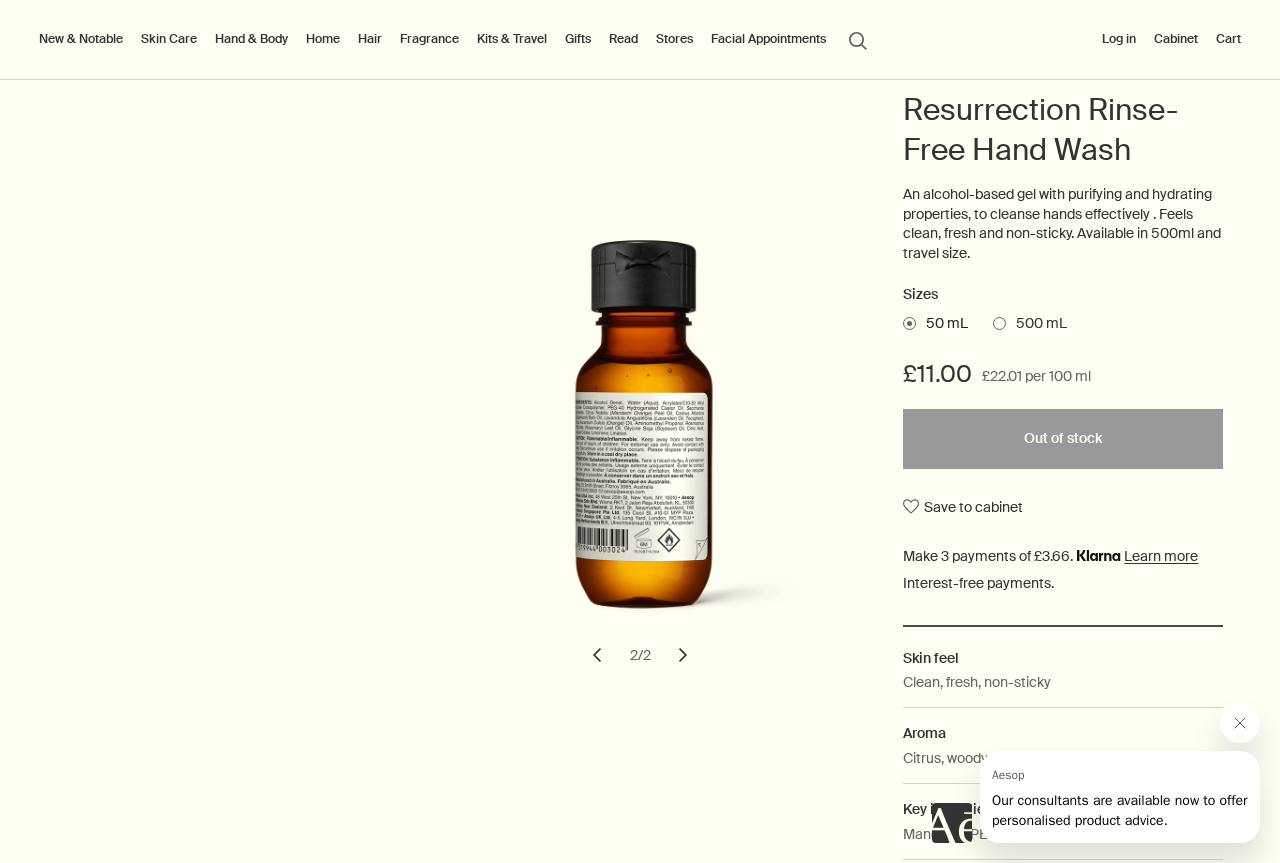 click on "chevron" at bounding box center (597, 655) 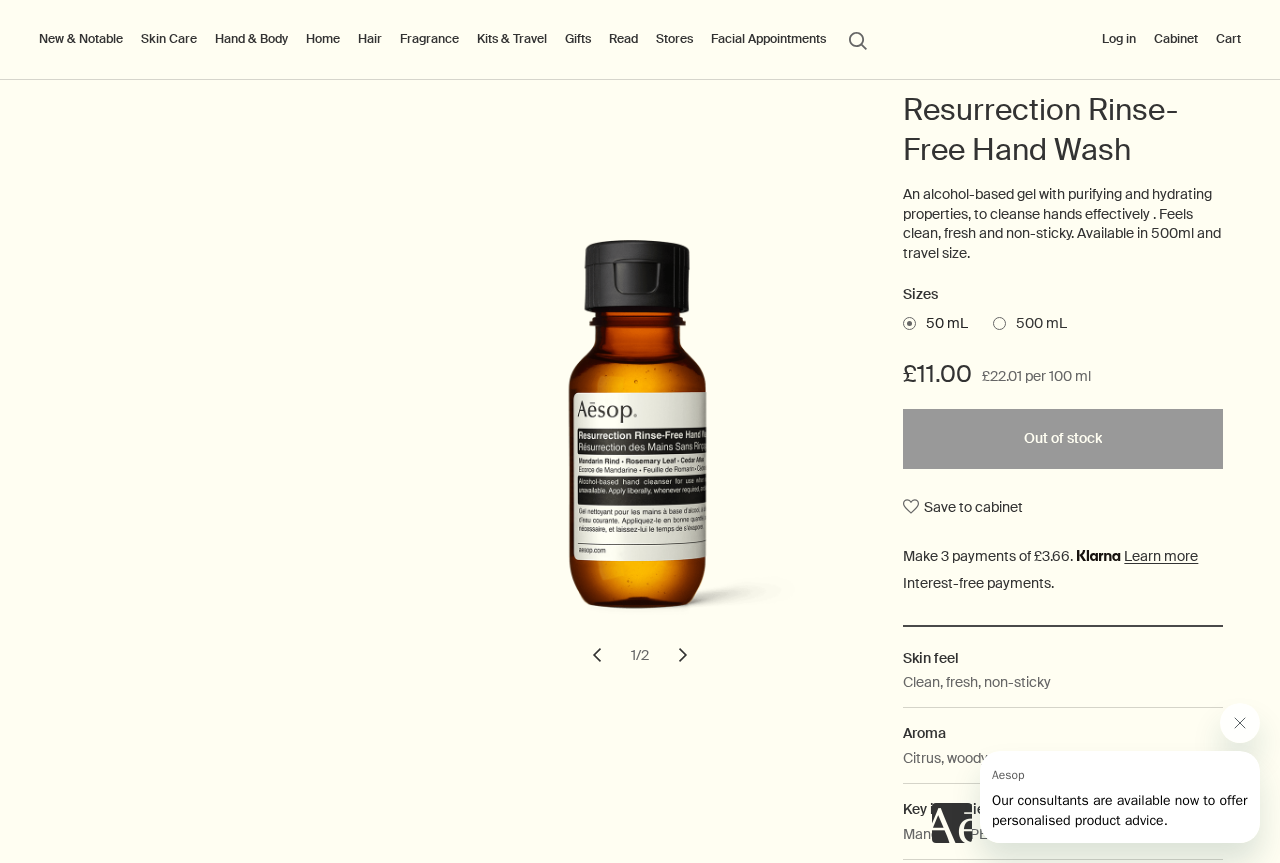 click on "chevron" at bounding box center [683, 655] 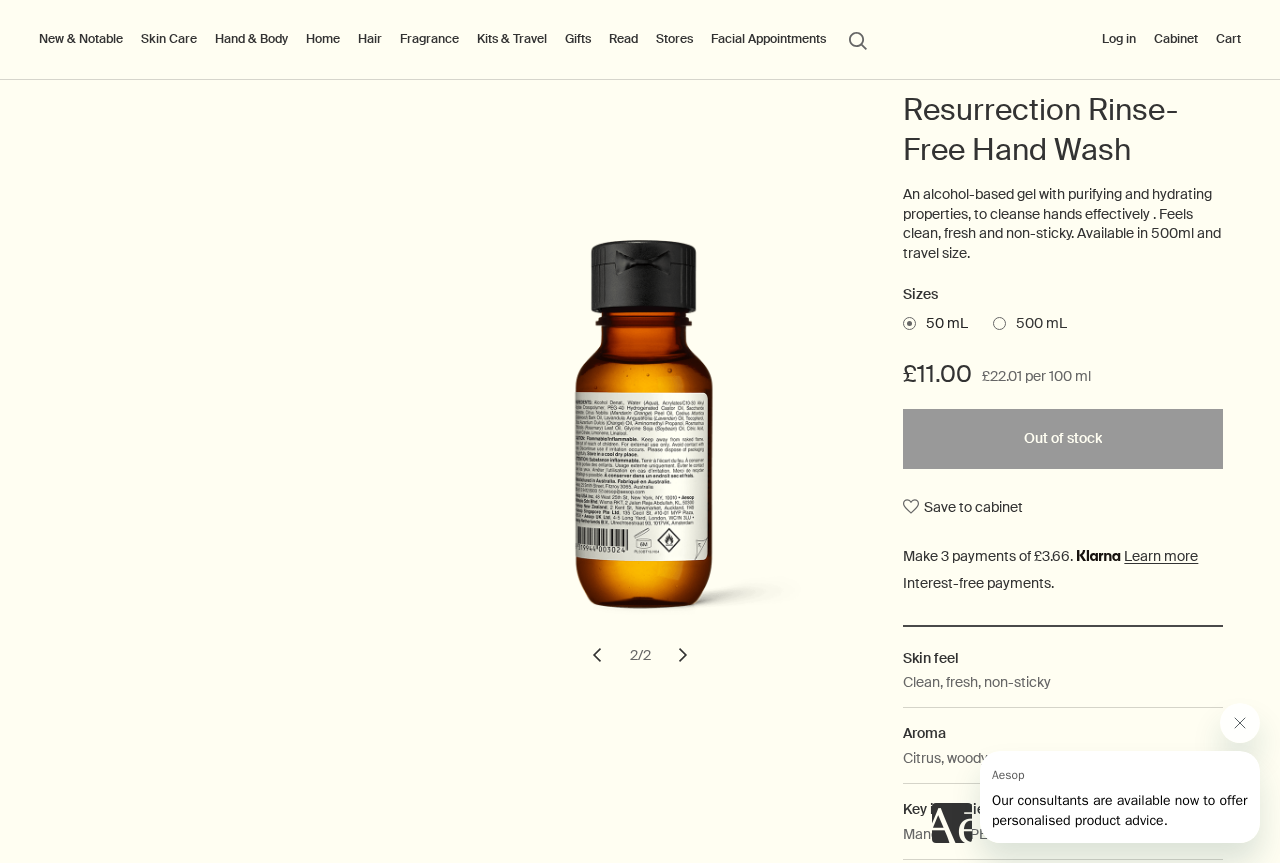 click on "chevron" at bounding box center (597, 655) 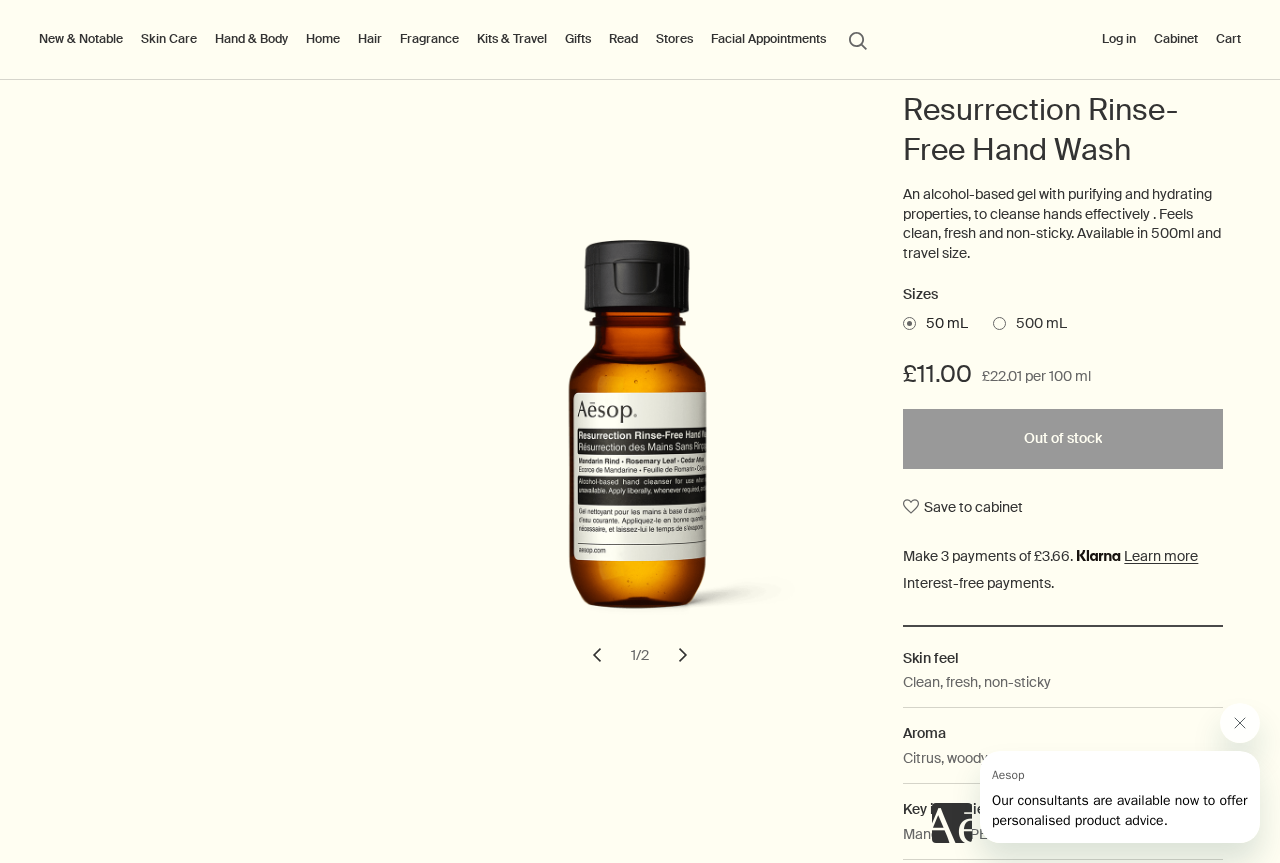 type 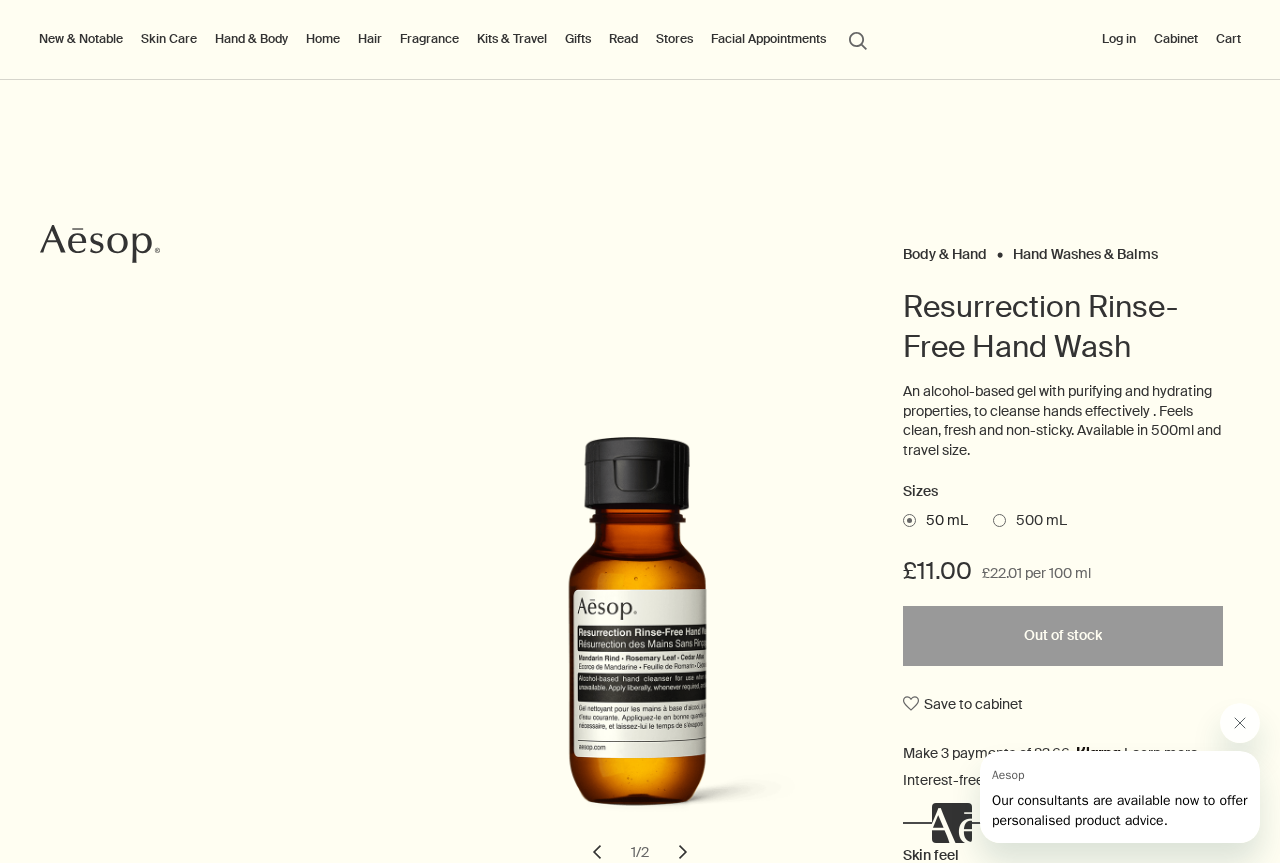 scroll, scrollTop: 0, scrollLeft: 0, axis: both 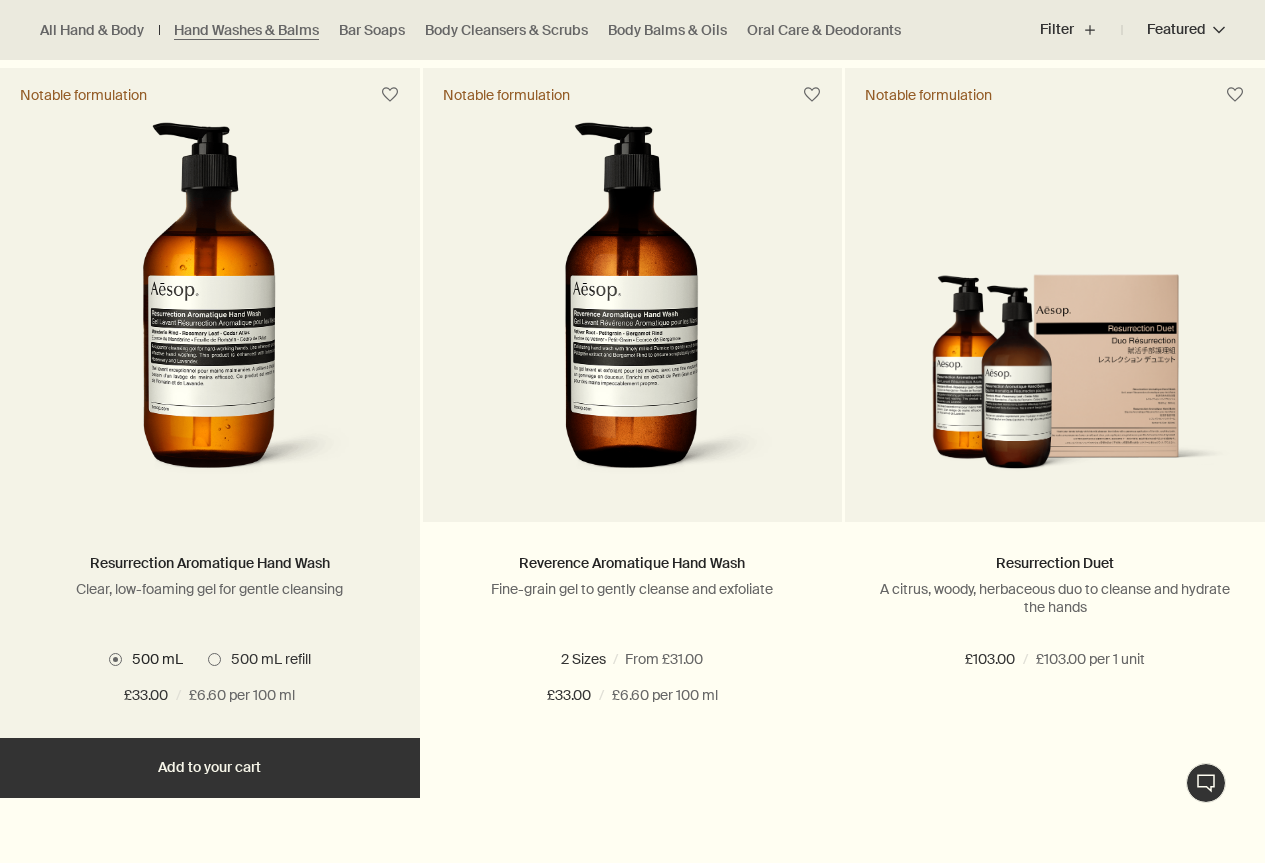 click at bounding box center (210, 307) 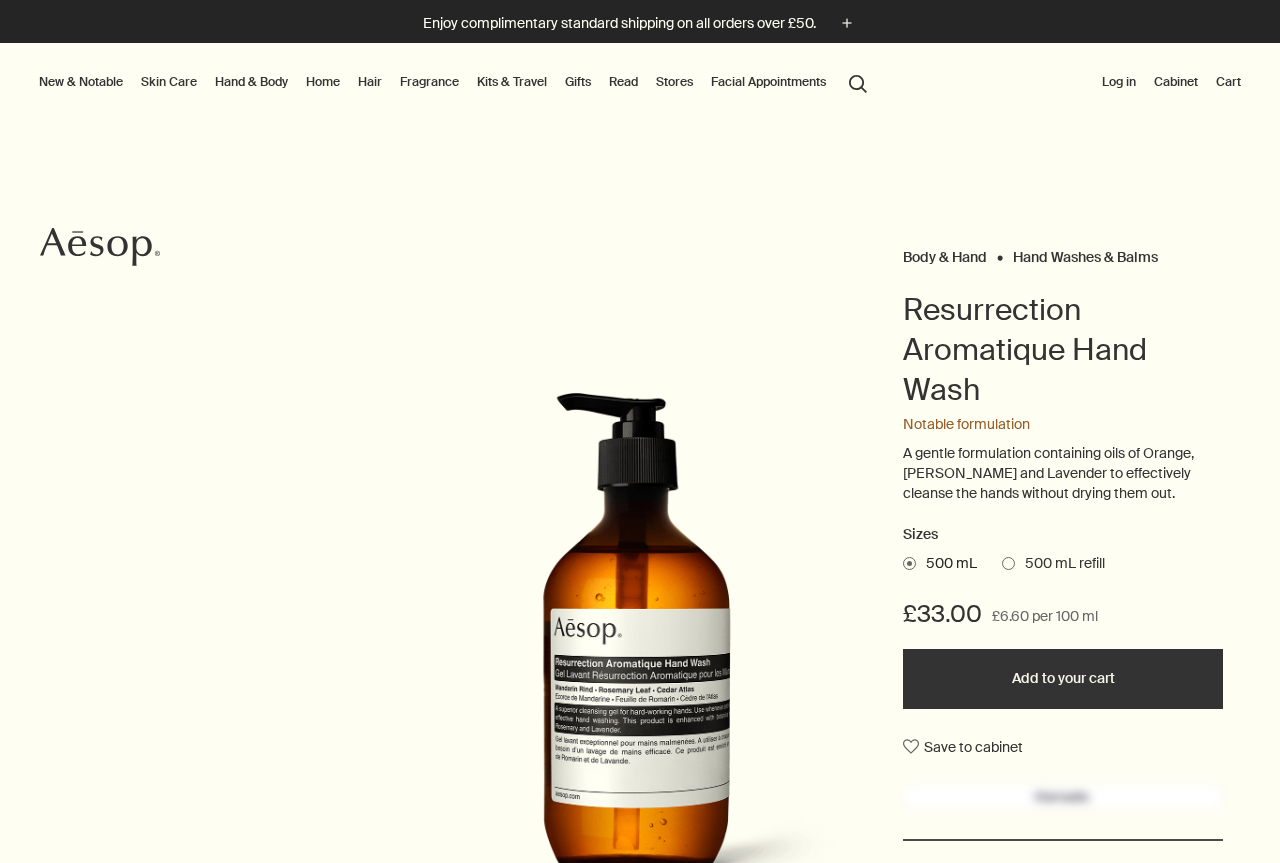 scroll, scrollTop: 0, scrollLeft: 0, axis: both 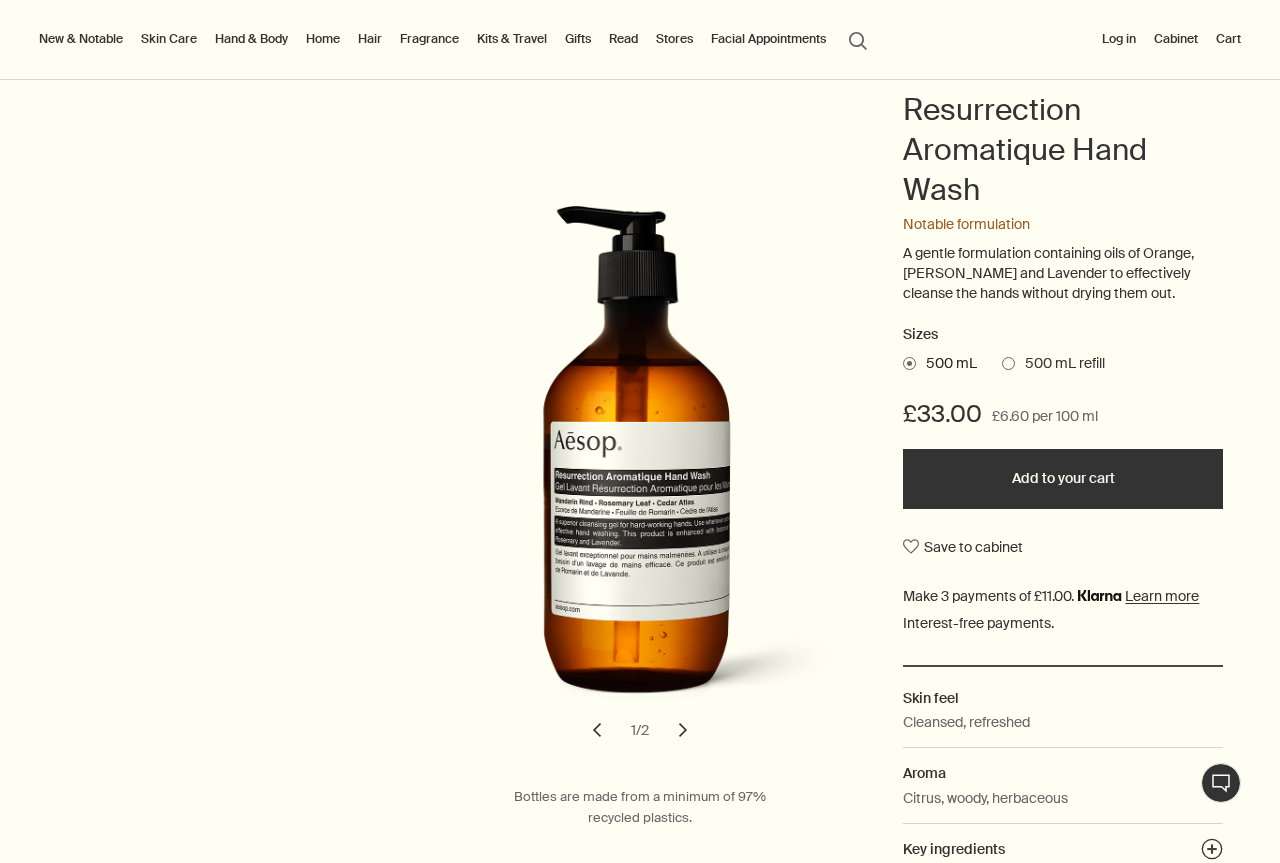 click at bounding box center [1008, 363] 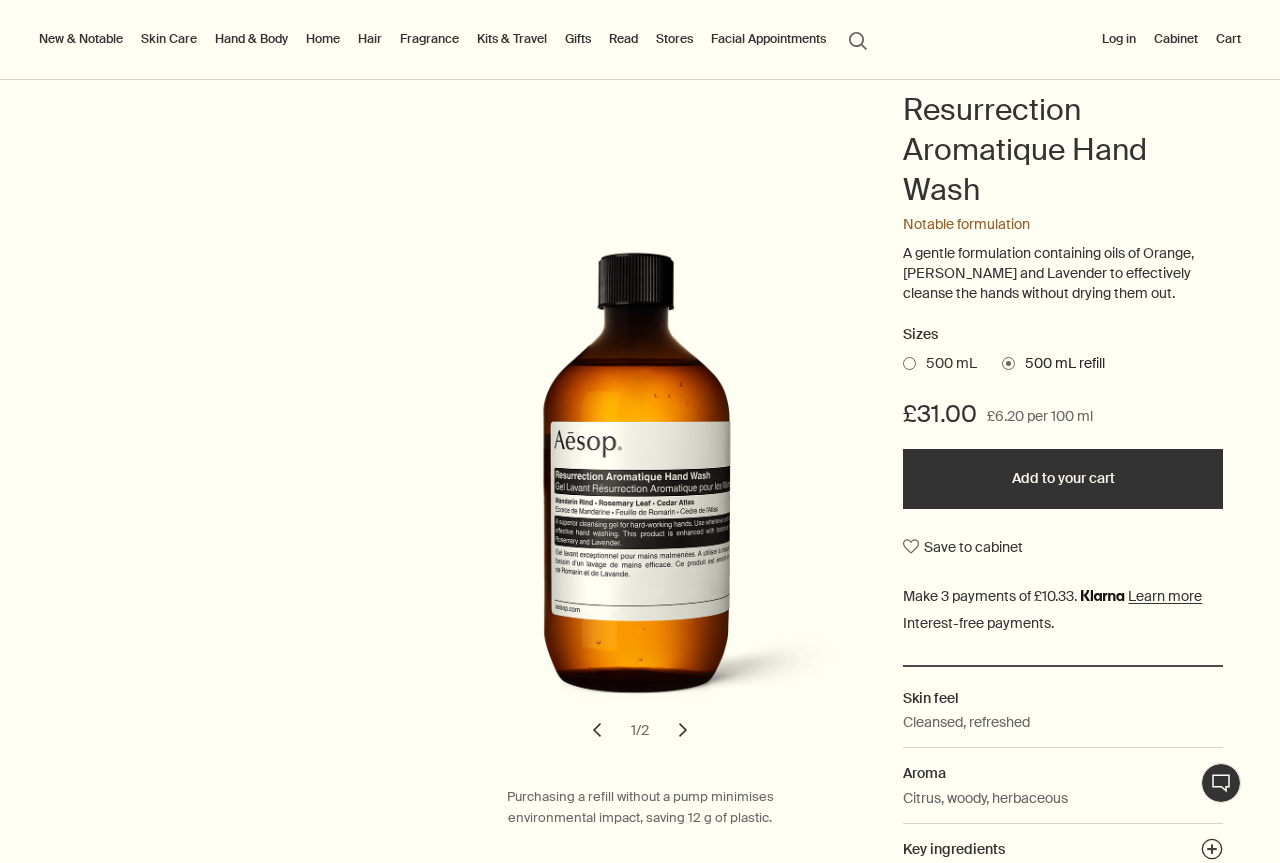 click at bounding box center [909, 363] 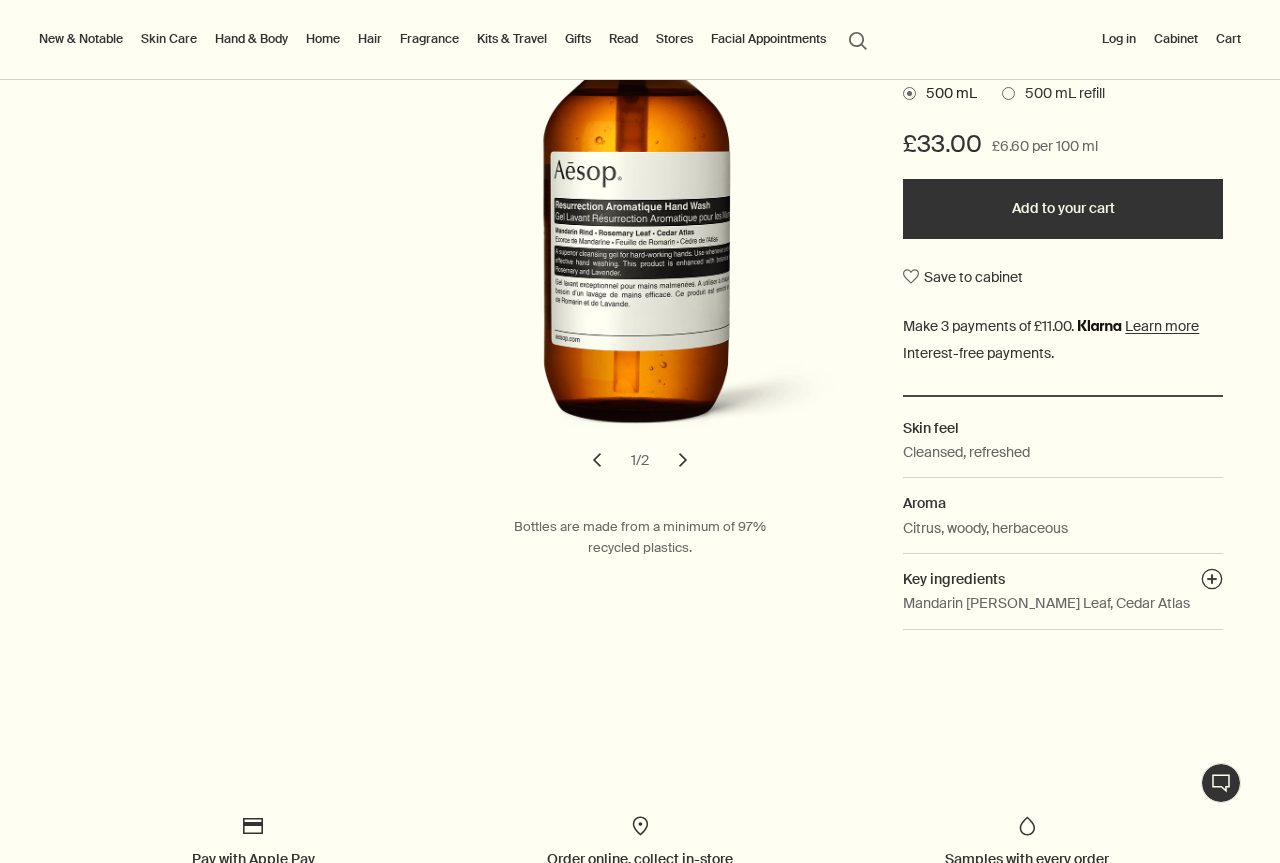 scroll, scrollTop: 500, scrollLeft: 0, axis: vertical 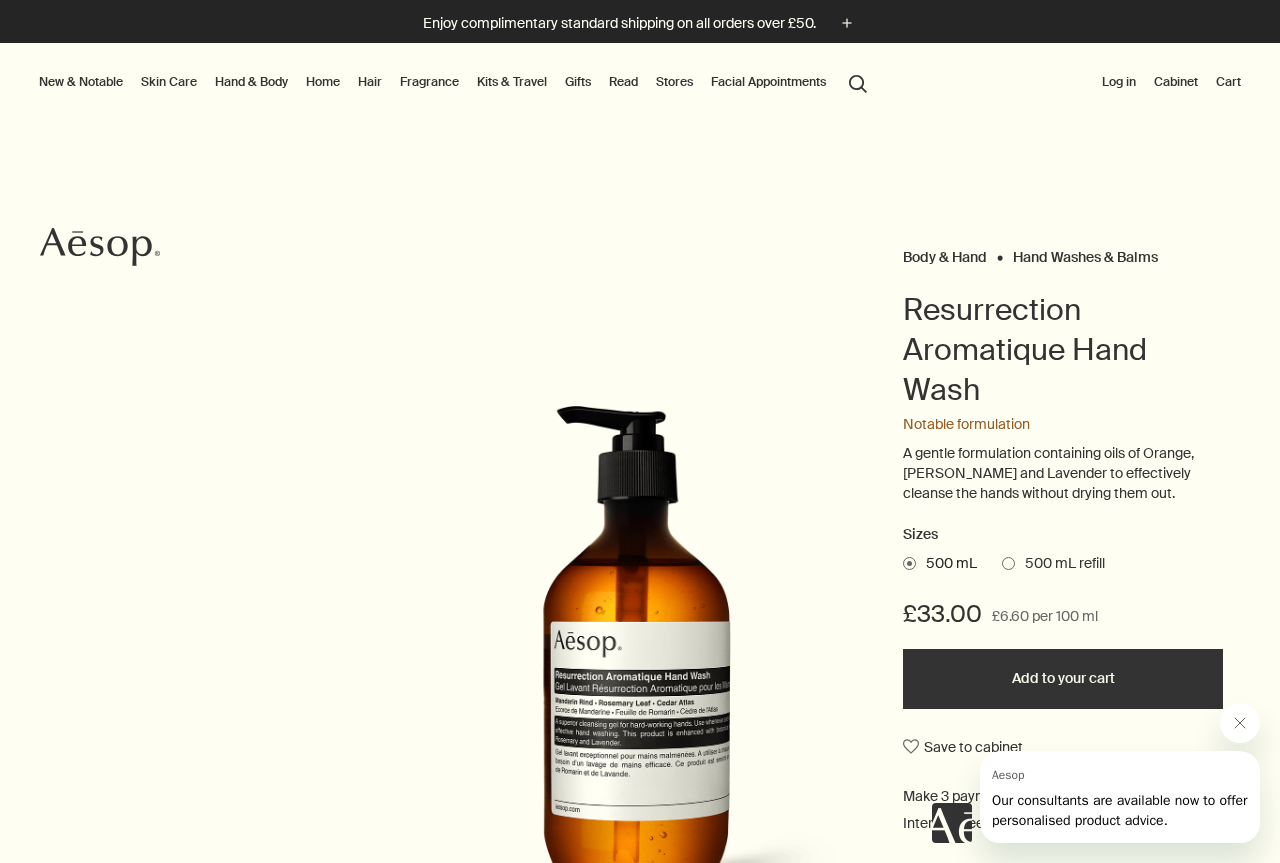 click on "search Search" at bounding box center (858, 82) 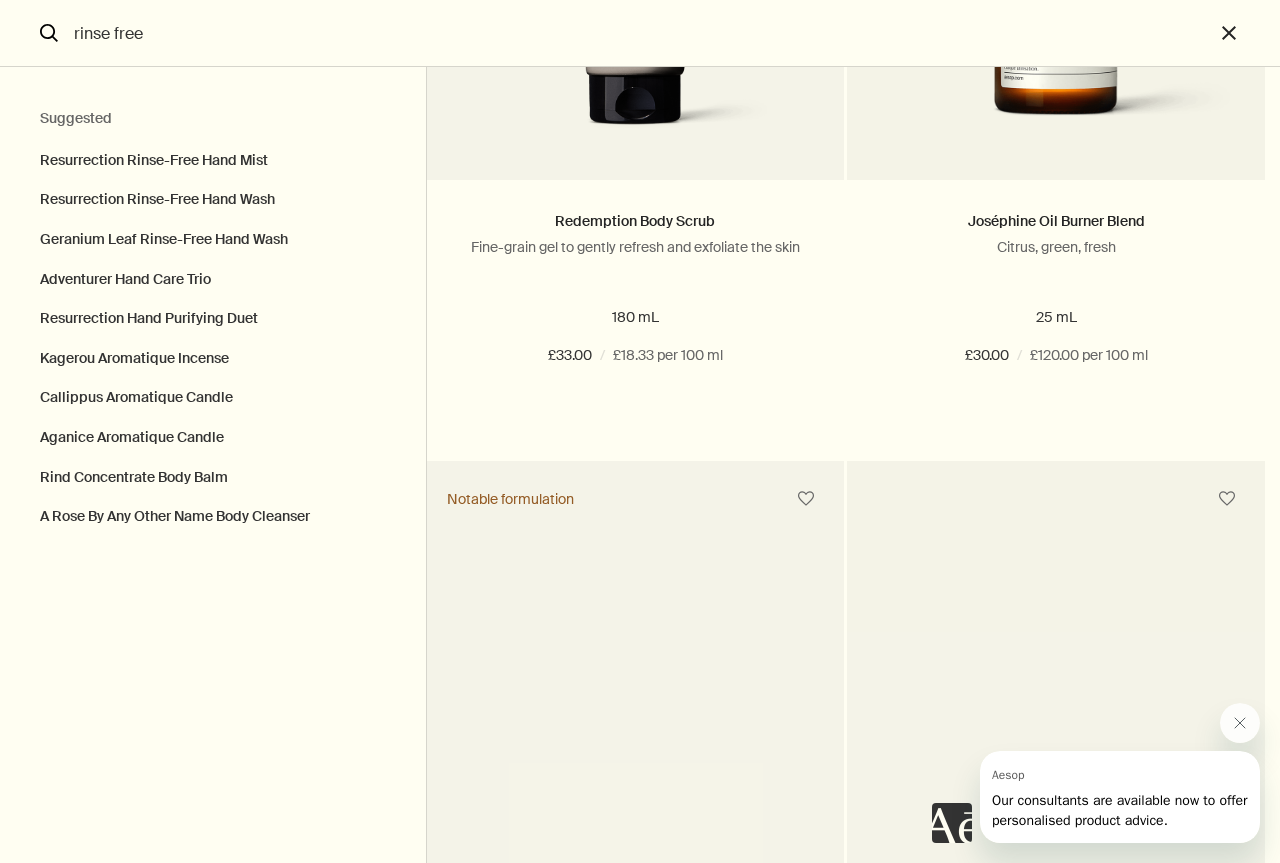 scroll, scrollTop: 5600, scrollLeft: 0, axis: vertical 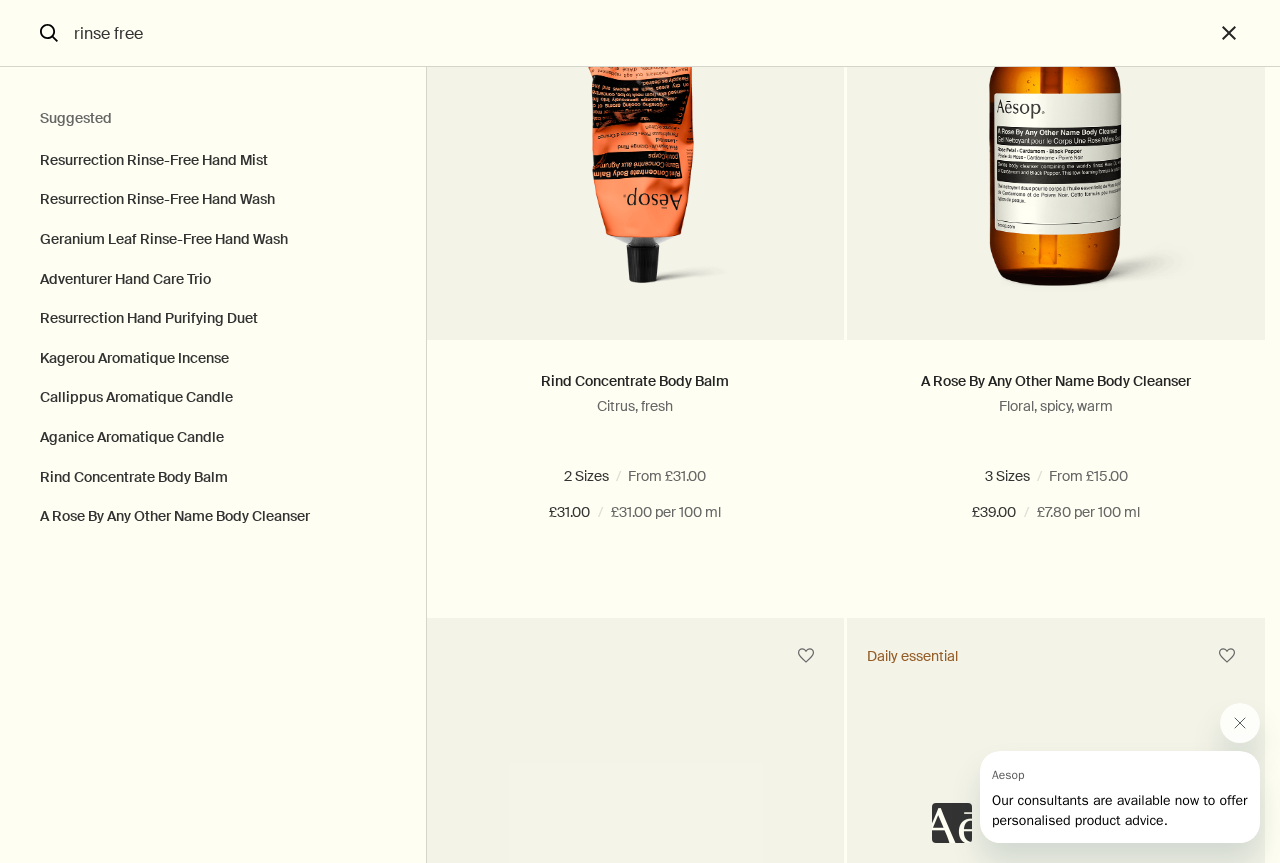 drag, startPoint x: 180, startPoint y: 37, endPoint x: 14, endPoint y: 34, distance: 166.0271 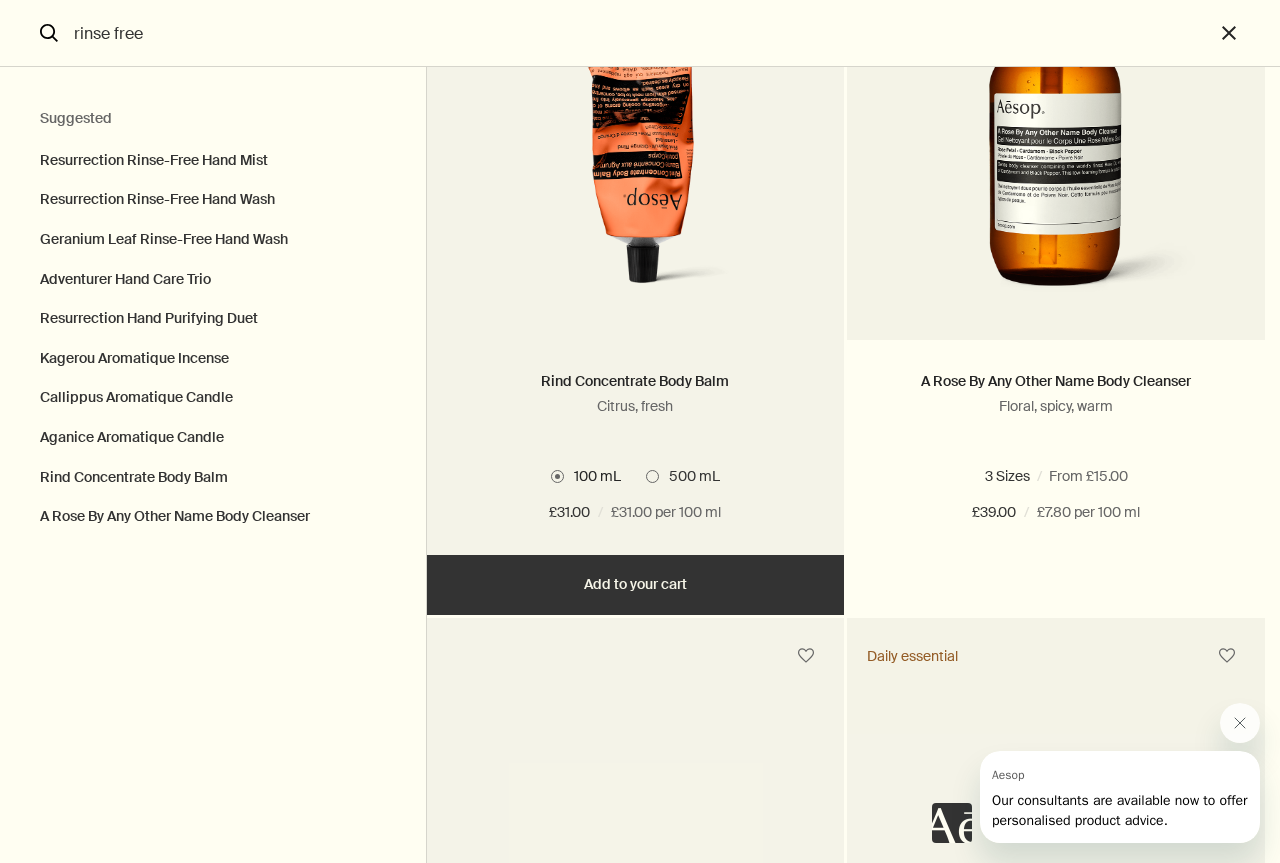 paste on "Resurrection" 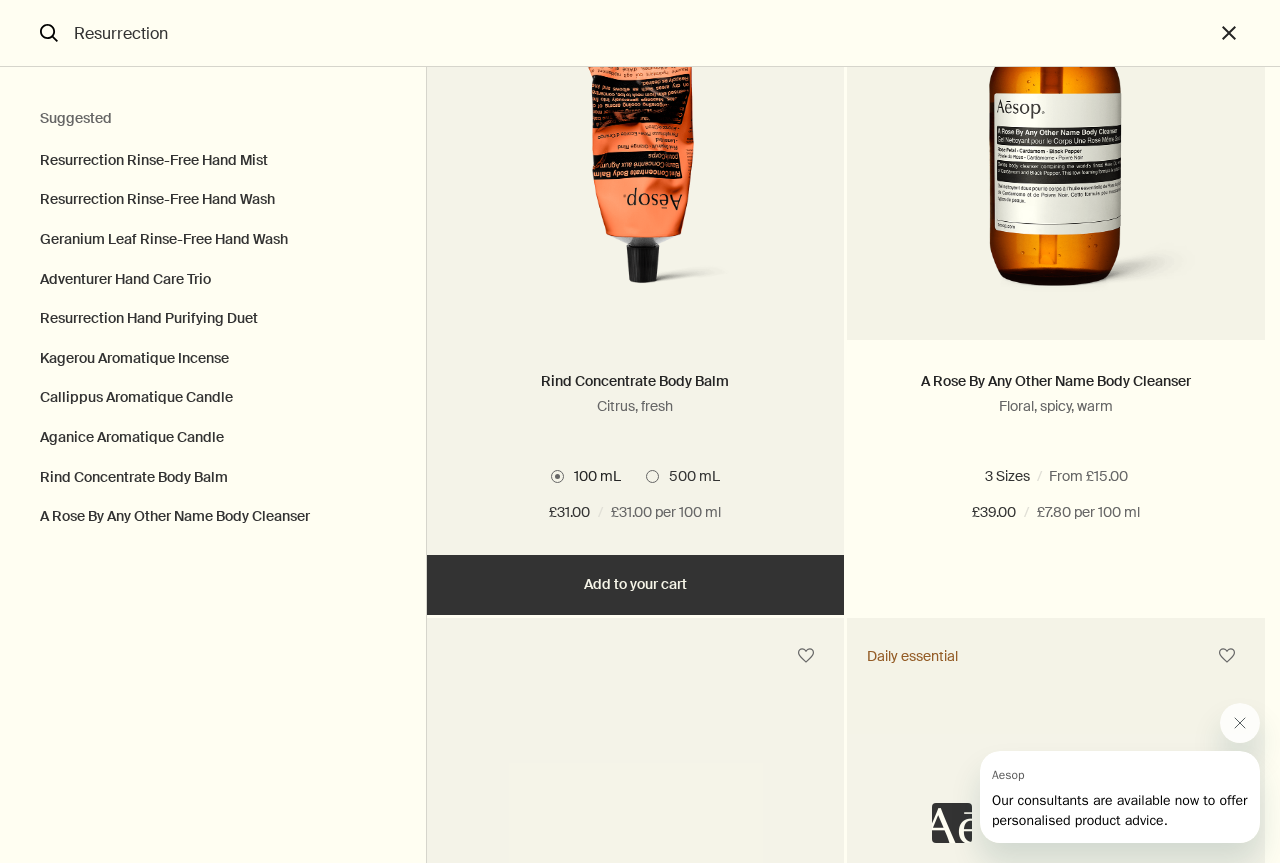 scroll, scrollTop: 0, scrollLeft: 0, axis: both 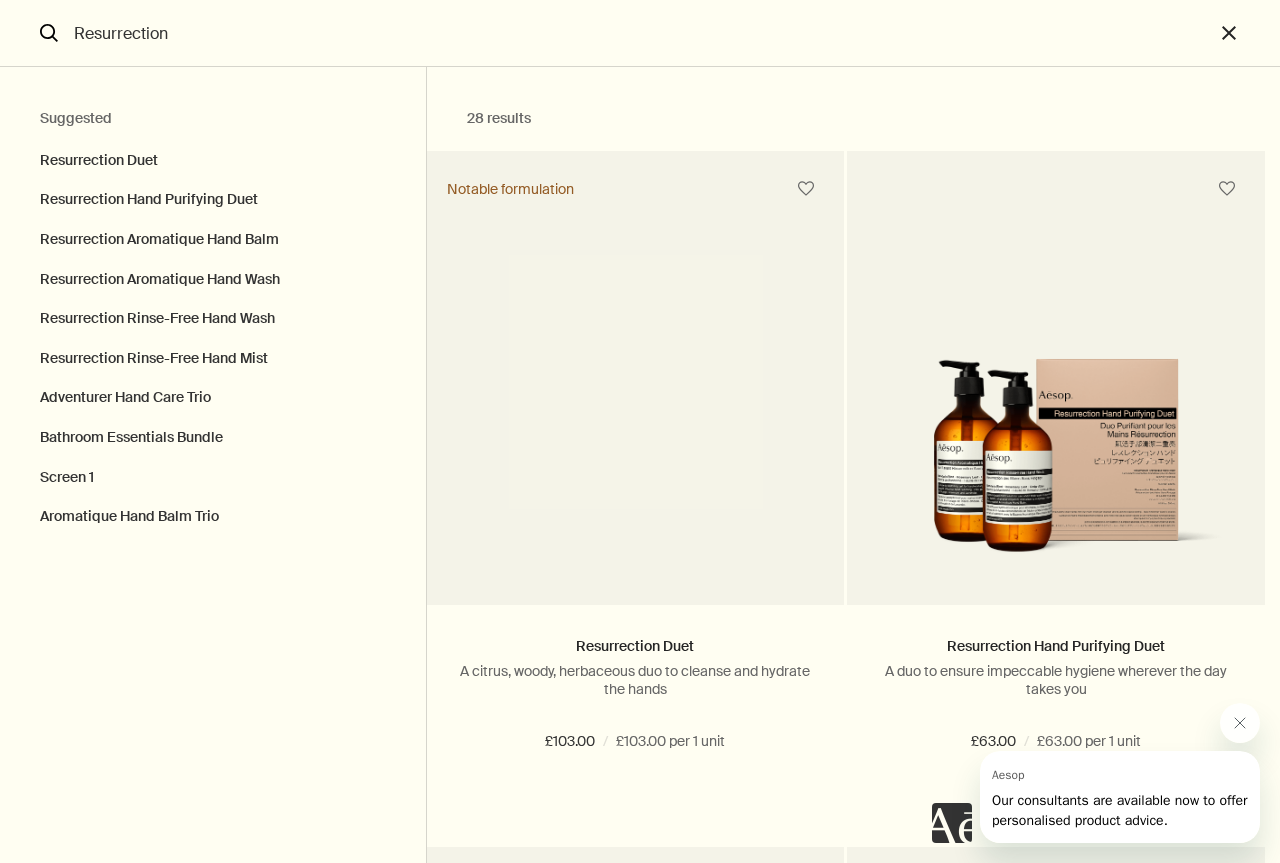 type on "Resurrection" 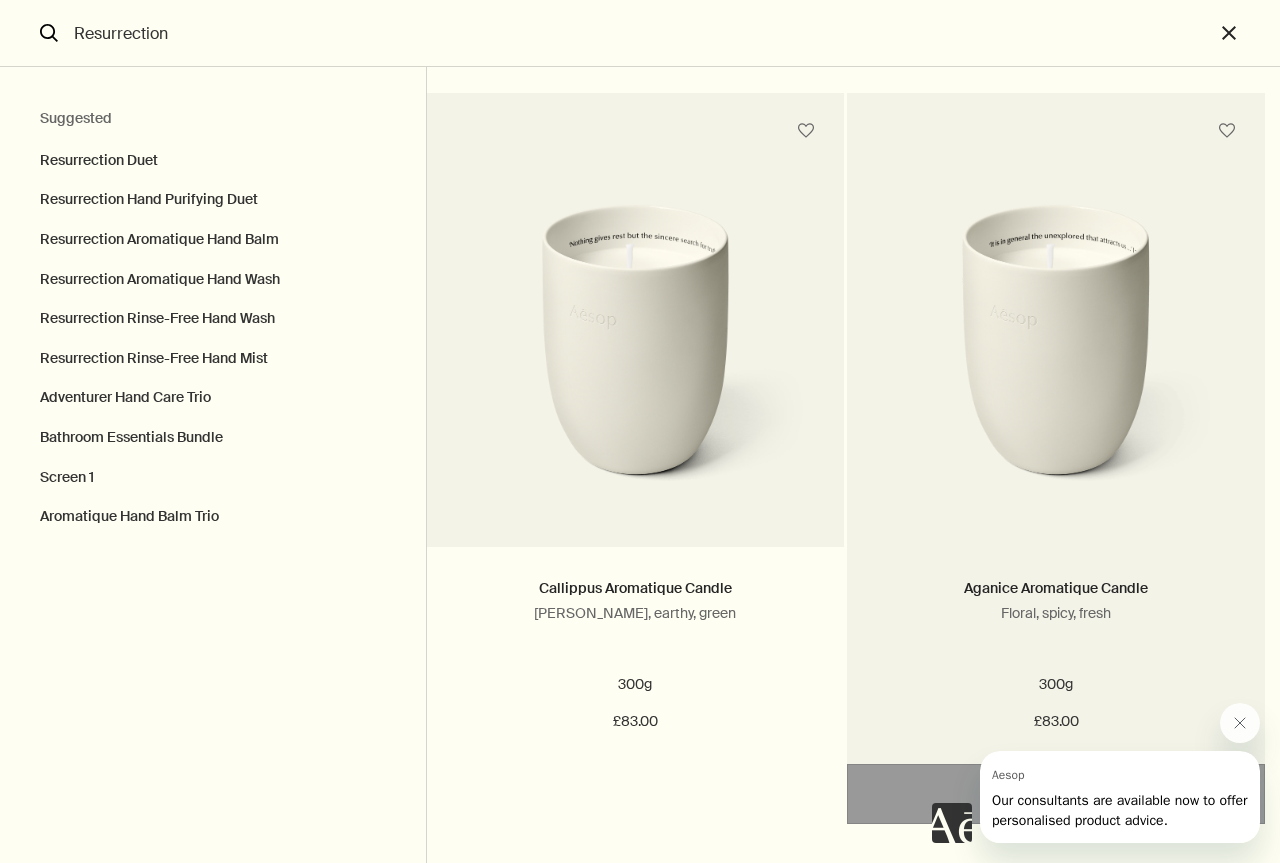 scroll, scrollTop: 9410, scrollLeft: 0, axis: vertical 